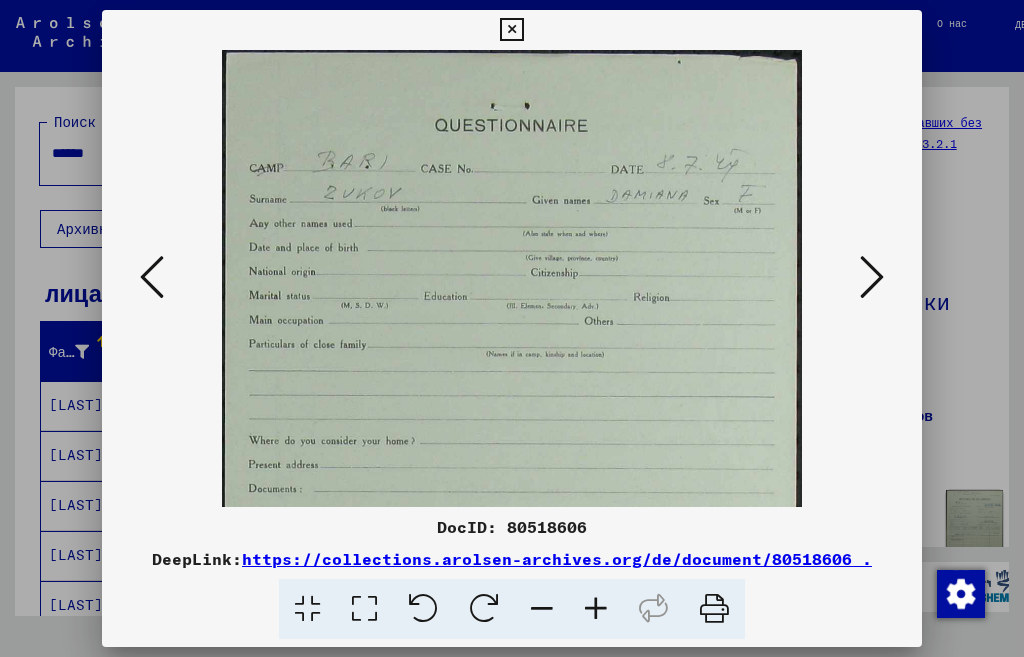 scroll, scrollTop: 0, scrollLeft: 0, axis: both 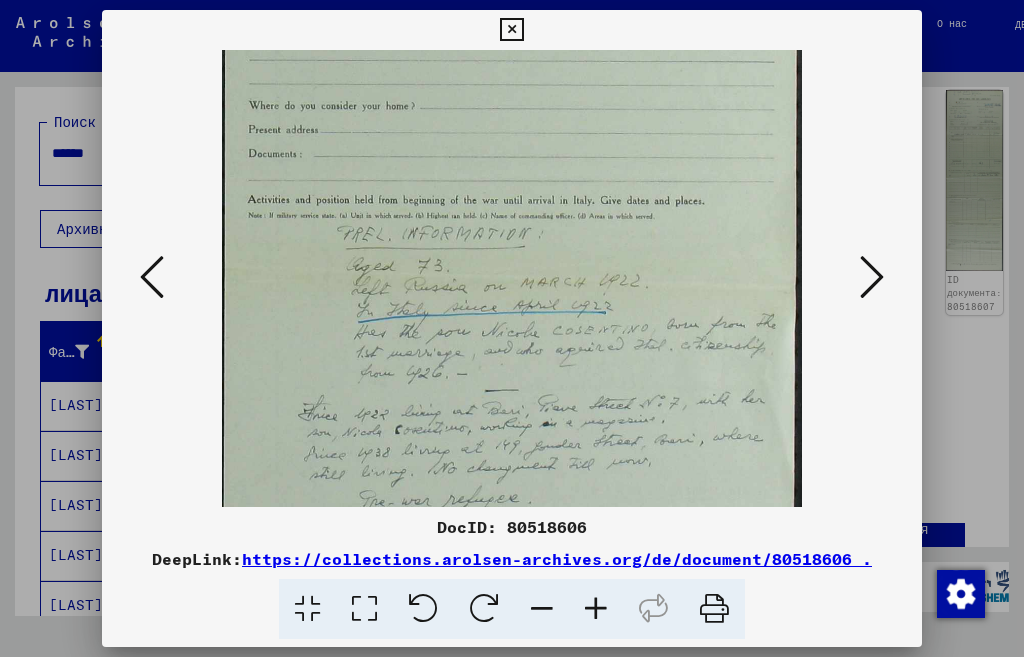 click at bounding box center [596, 609] 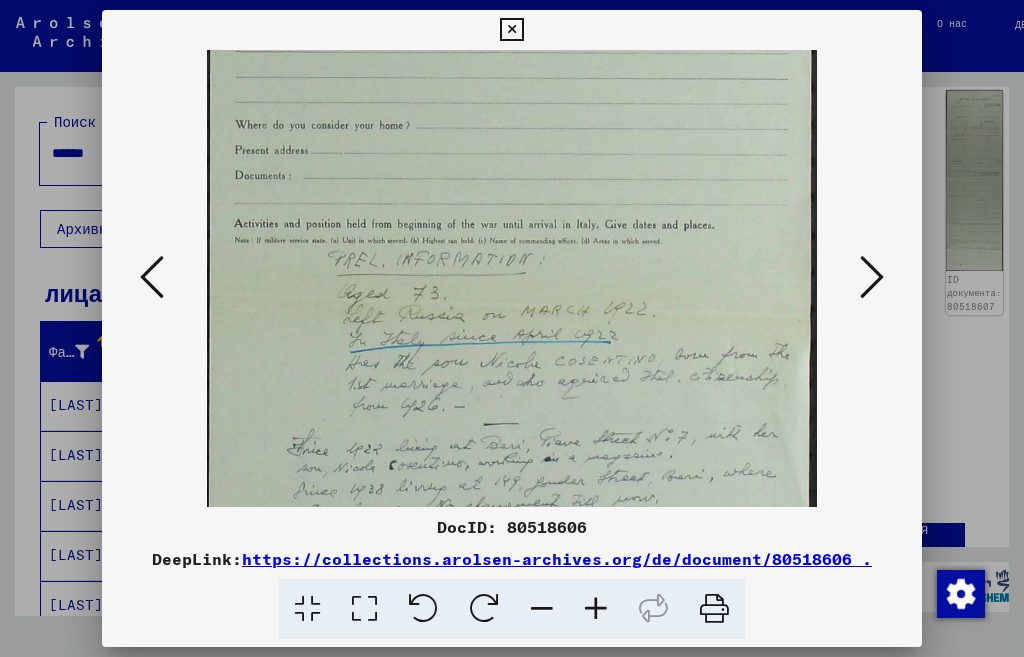 click at bounding box center [596, 609] 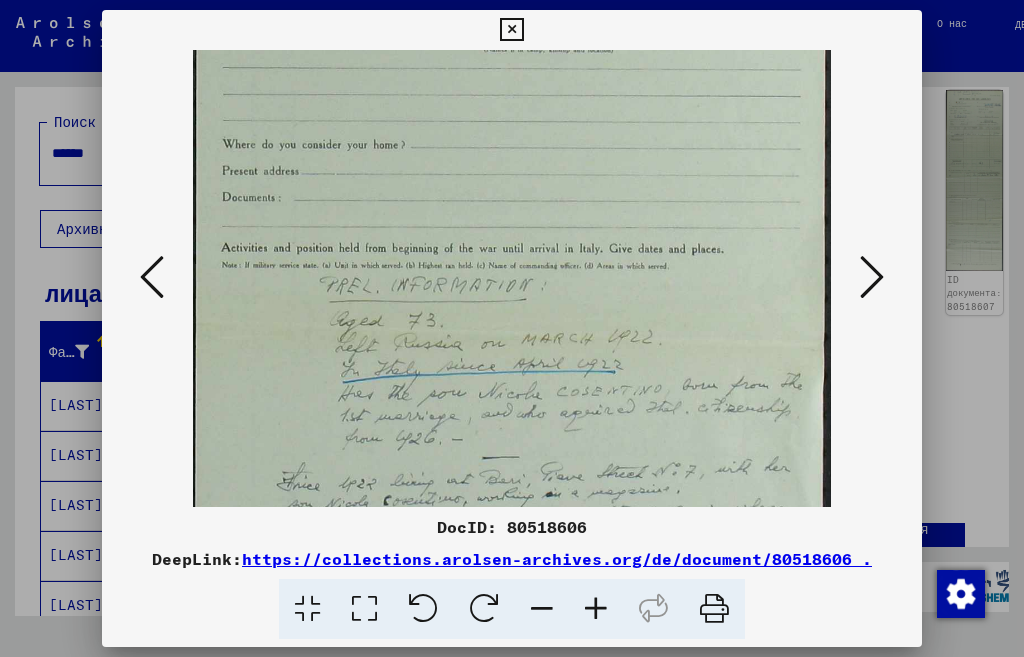 click at bounding box center (596, 609) 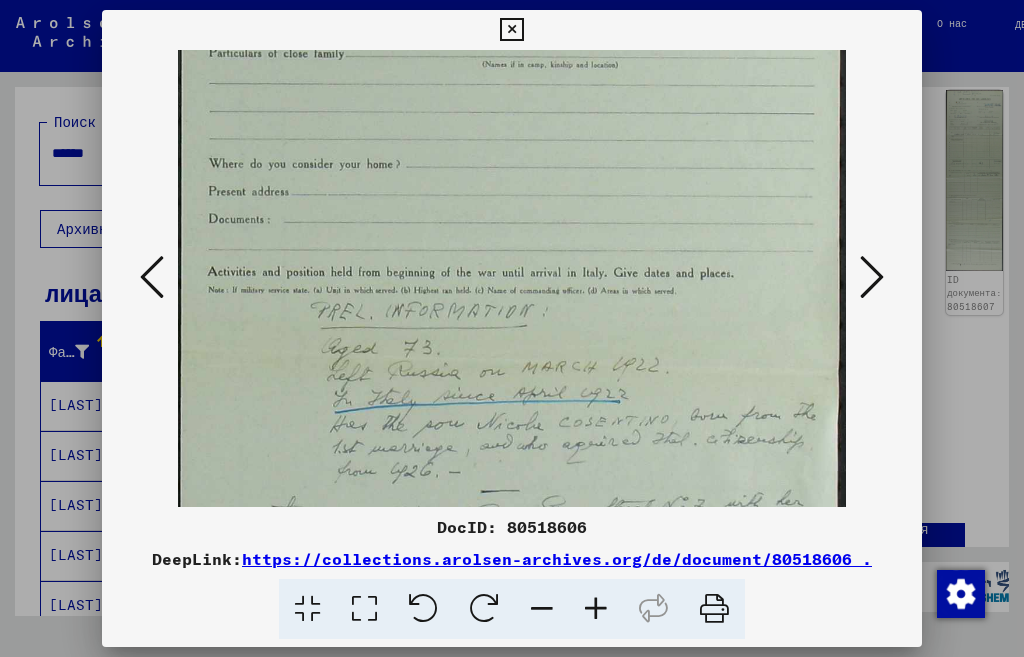 click at bounding box center (596, 609) 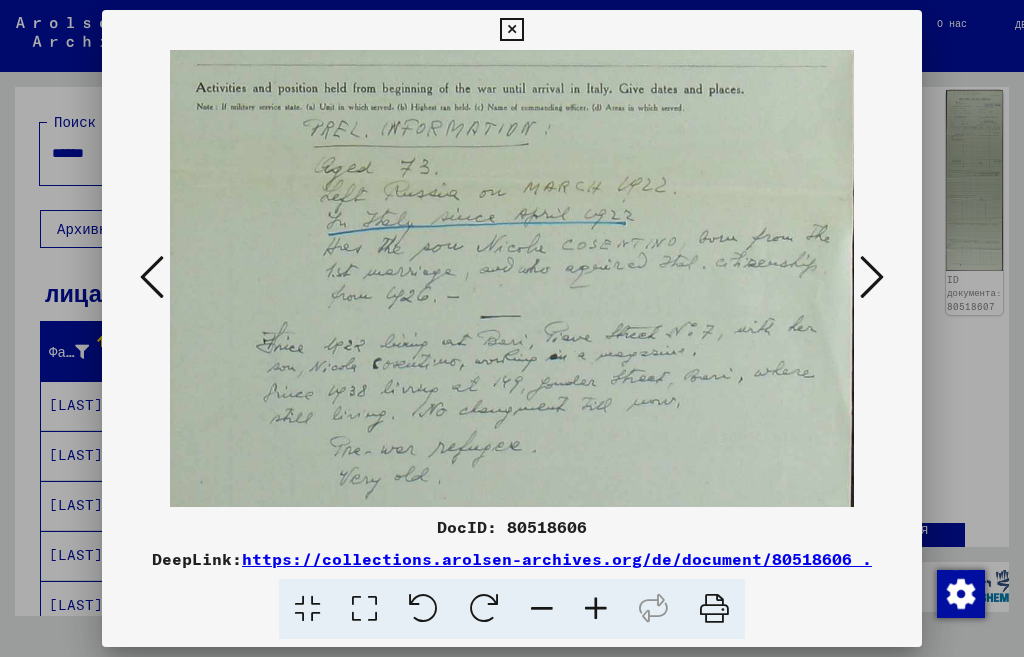 scroll, scrollTop: 546, scrollLeft: 5, axis: both 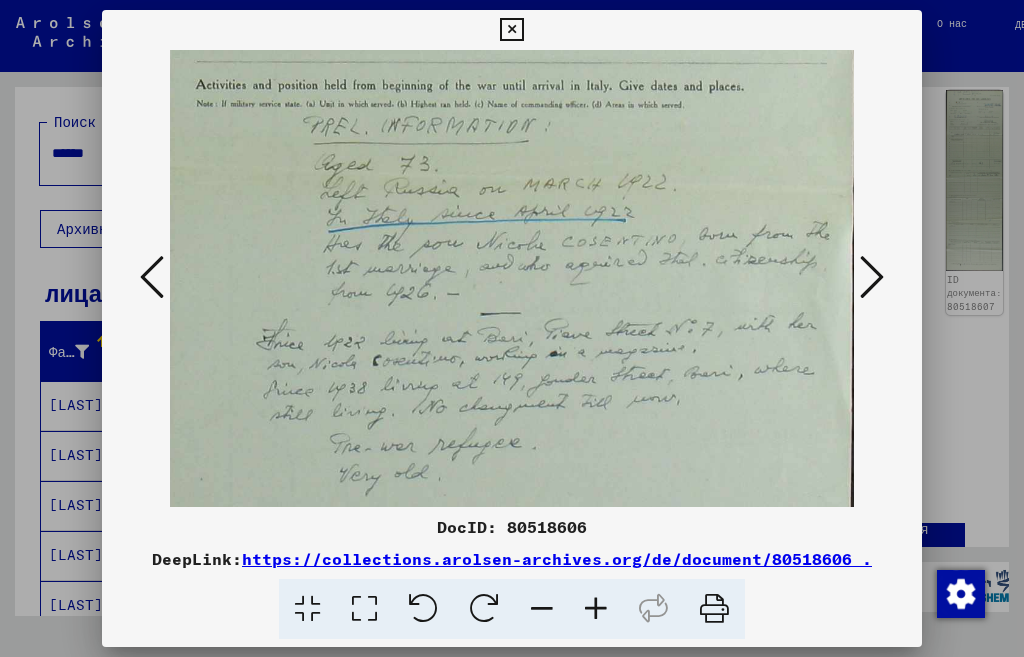 drag, startPoint x: 549, startPoint y: 462, endPoint x: 544, endPoint y: 251, distance: 211.05923 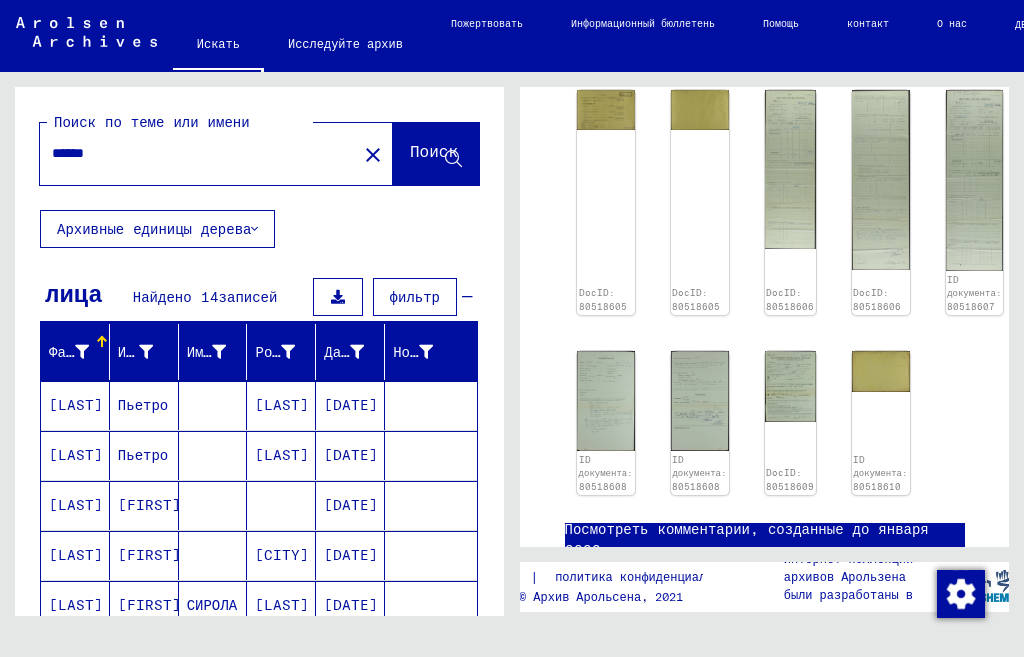 click 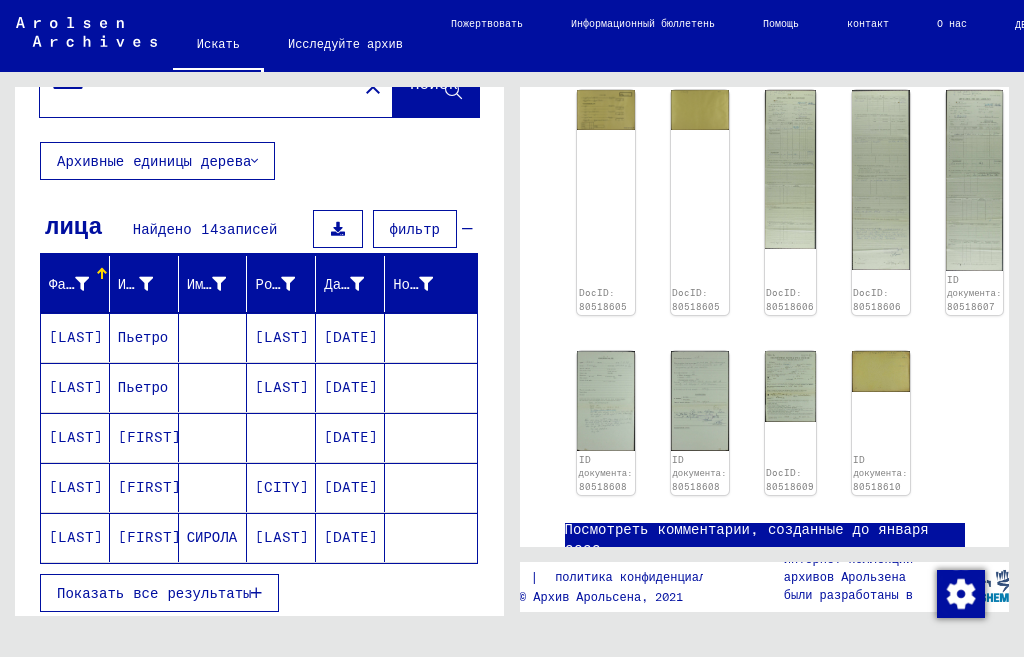 scroll, scrollTop: 200, scrollLeft: 0, axis: vertical 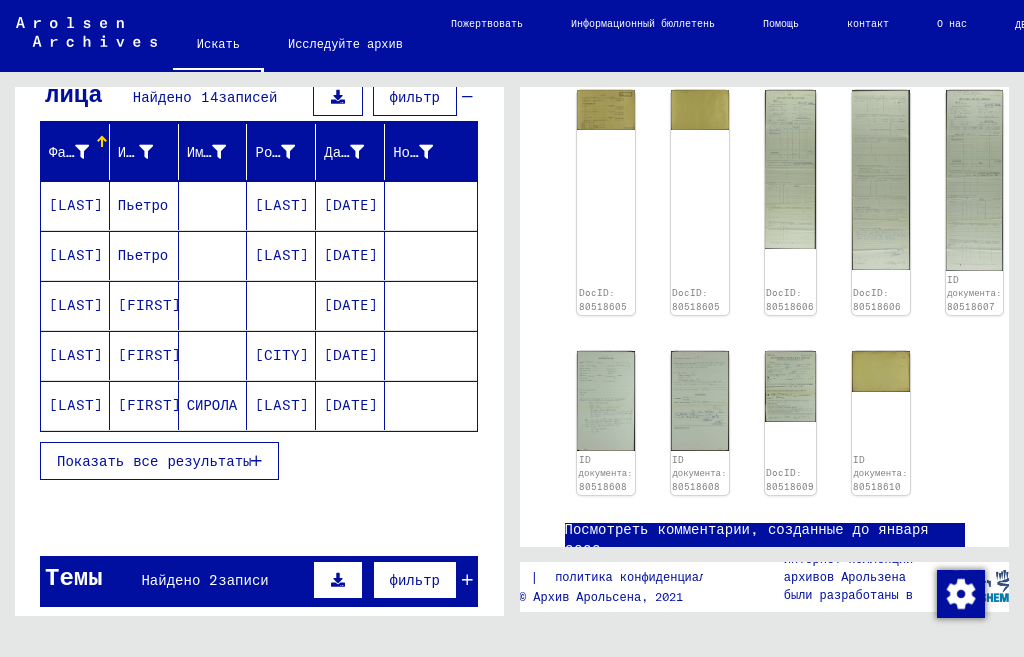 click on "[LAST]" at bounding box center [76, 355] 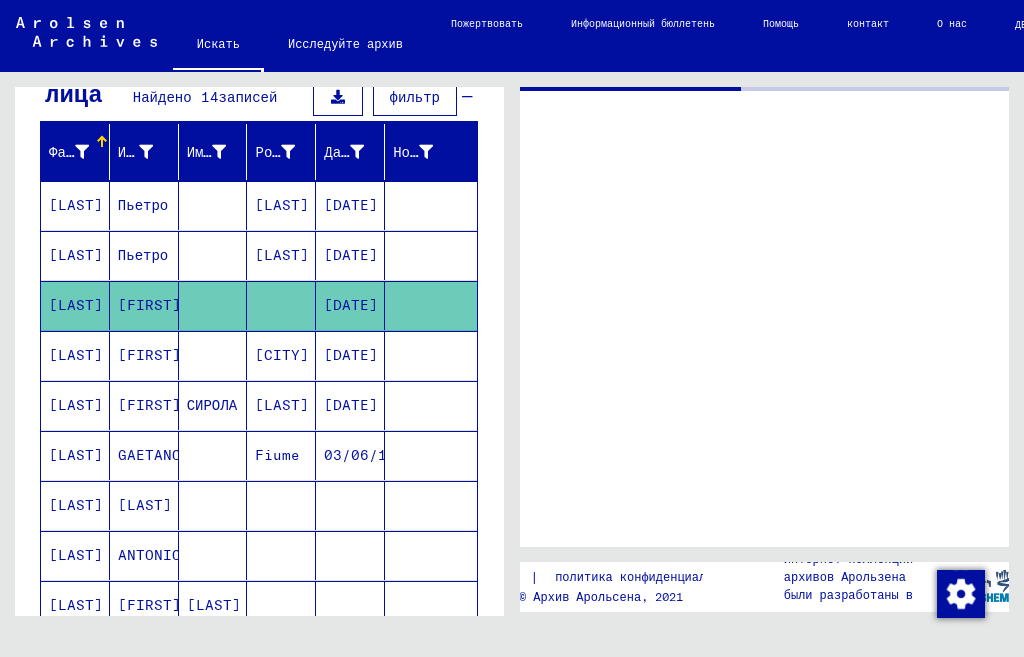 scroll, scrollTop: 0, scrollLeft: 0, axis: both 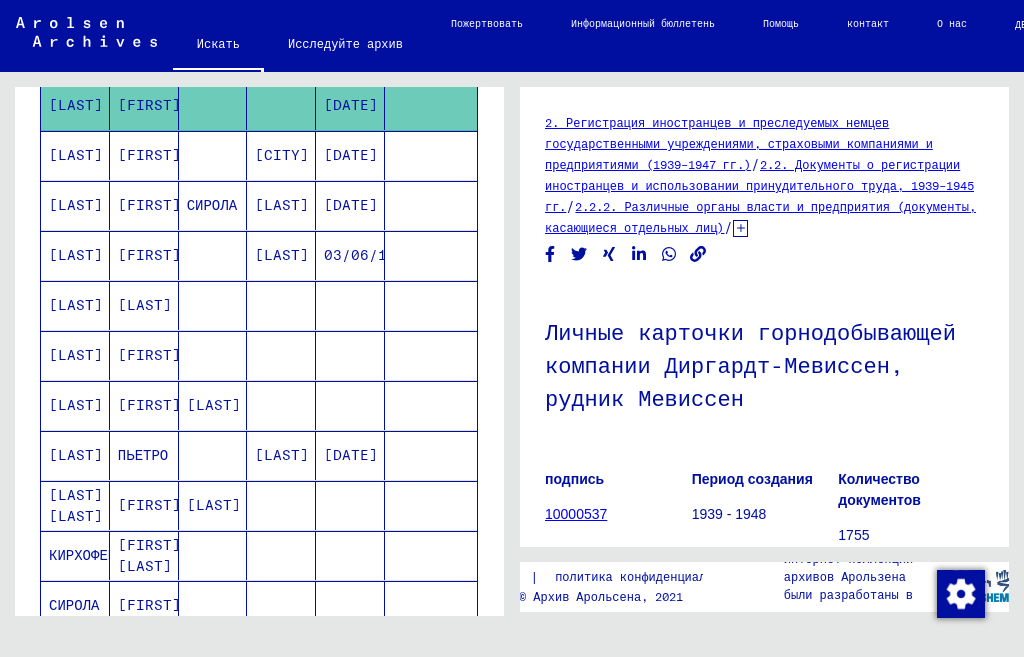 click on "[LAST] [LAST]" at bounding box center (82, 555) 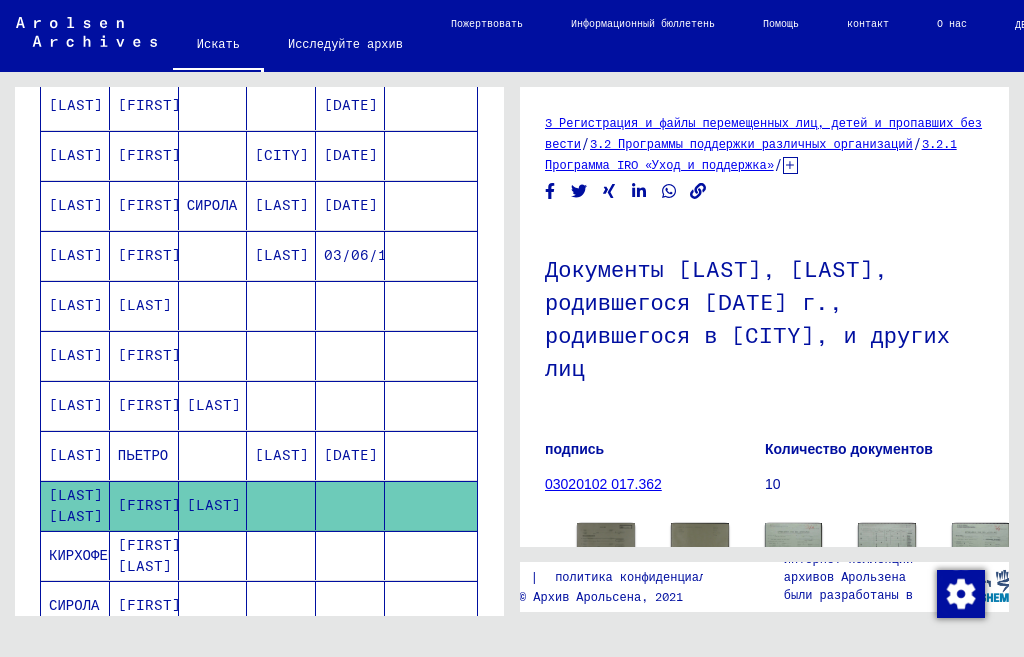 scroll, scrollTop: 0, scrollLeft: 0, axis: both 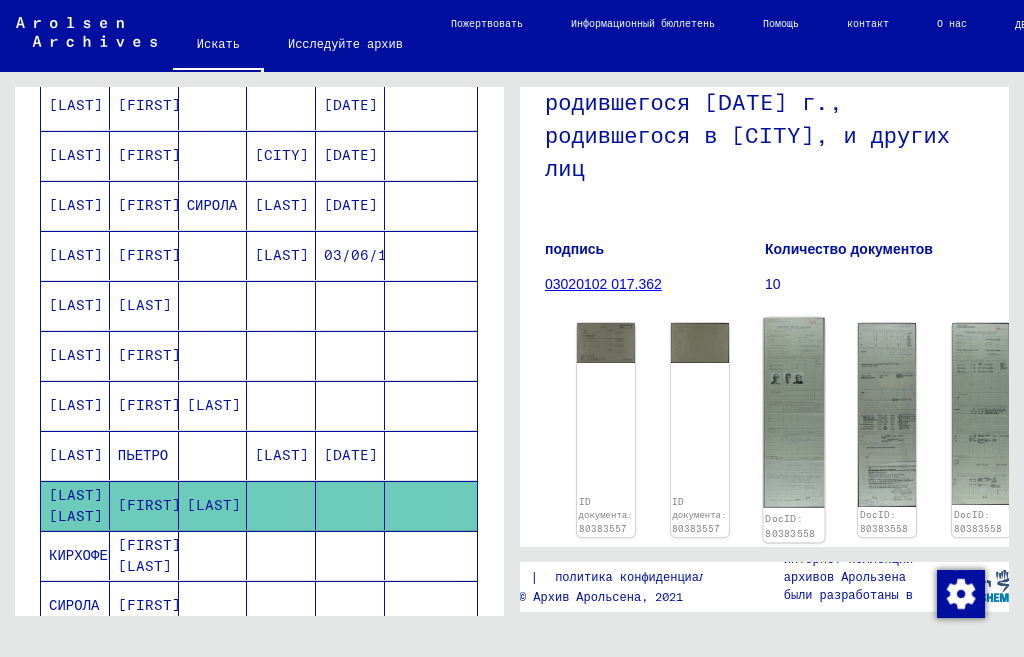 click 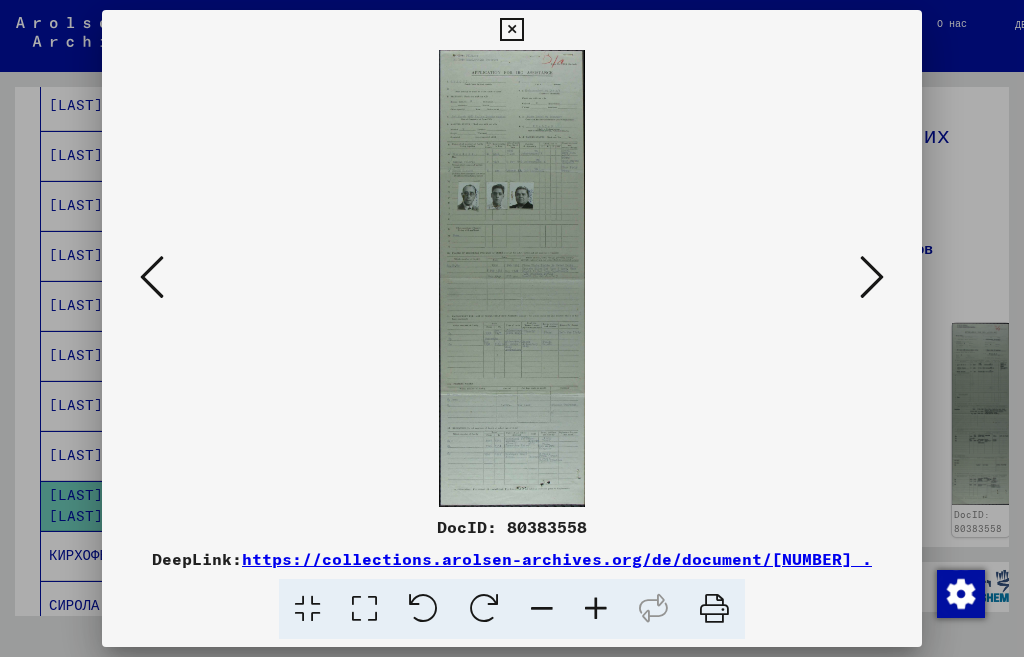 click at bounding box center (511, 278) 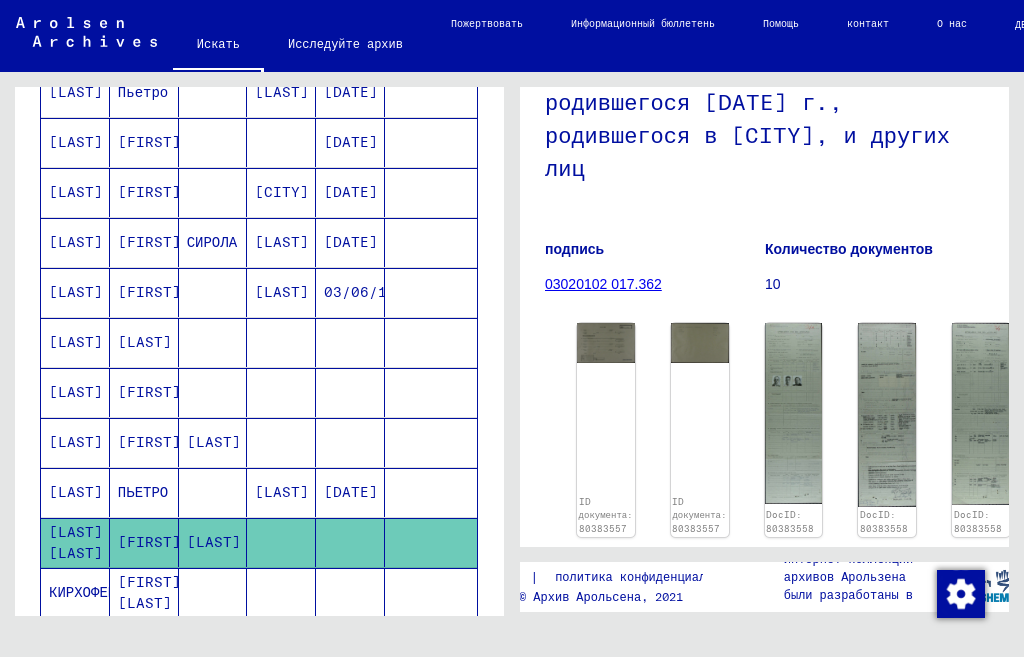scroll, scrollTop: 400, scrollLeft: 0, axis: vertical 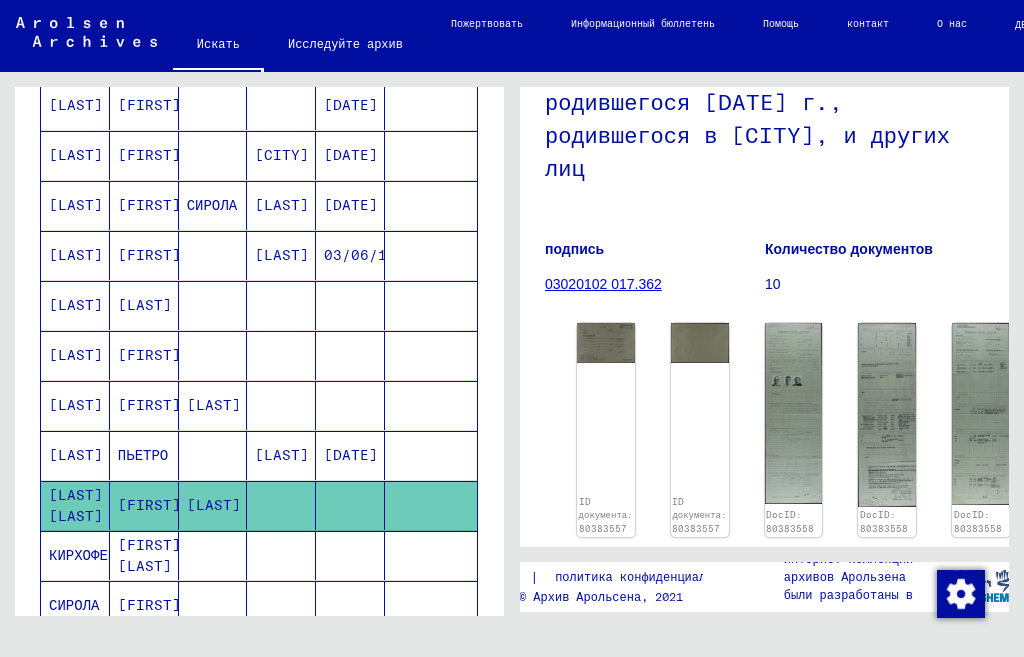 click on "[FIRST]" at bounding box center (144, 405) 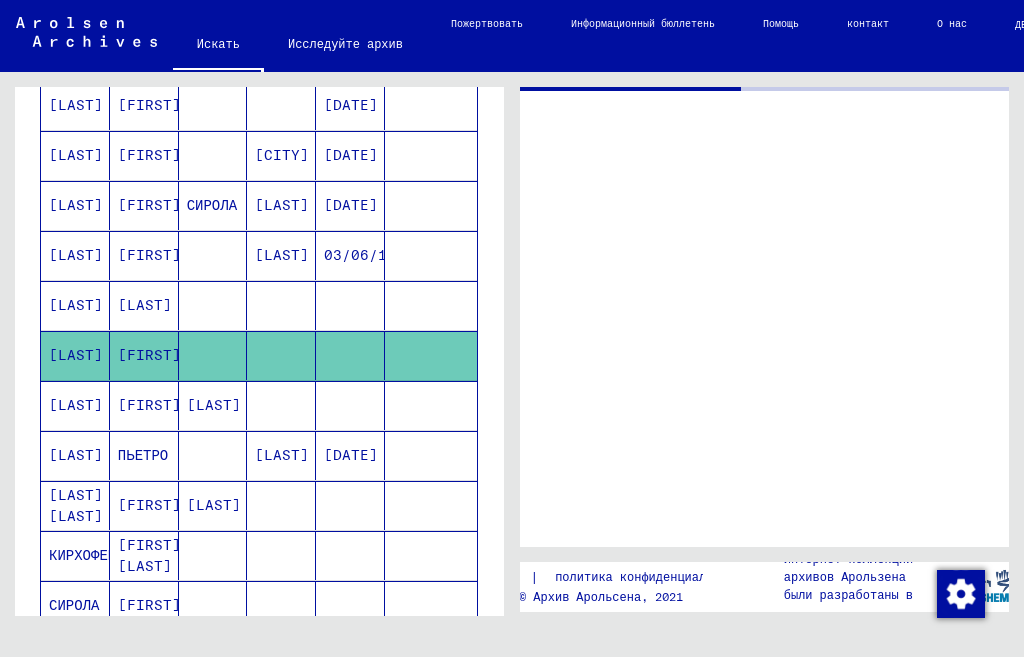 scroll, scrollTop: 0, scrollLeft: 0, axis: both 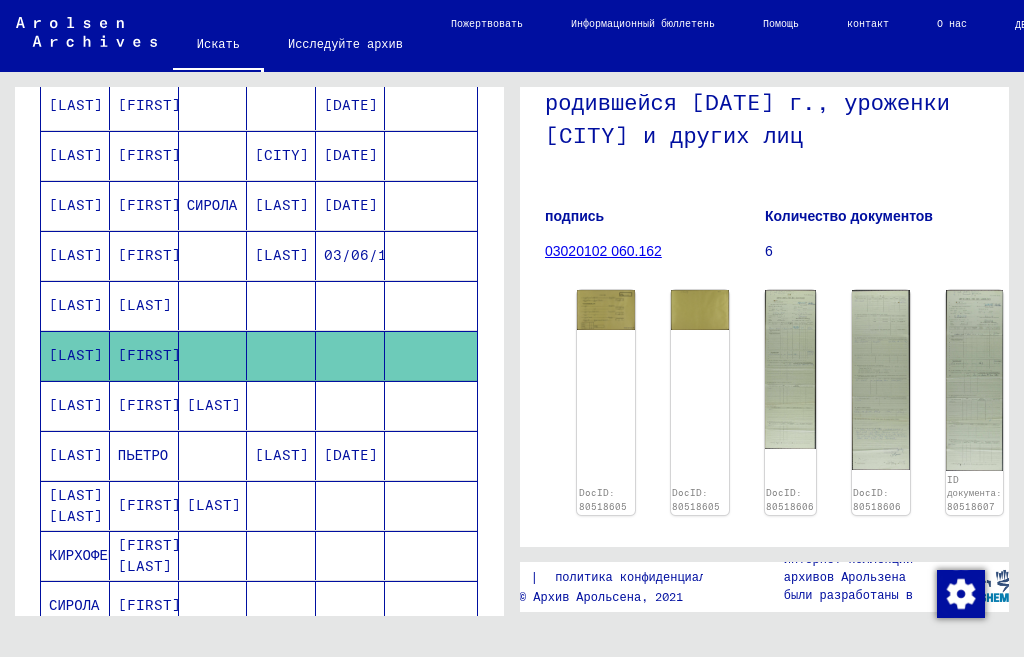 click on "[LAST]" at bounding box center (76, 455) 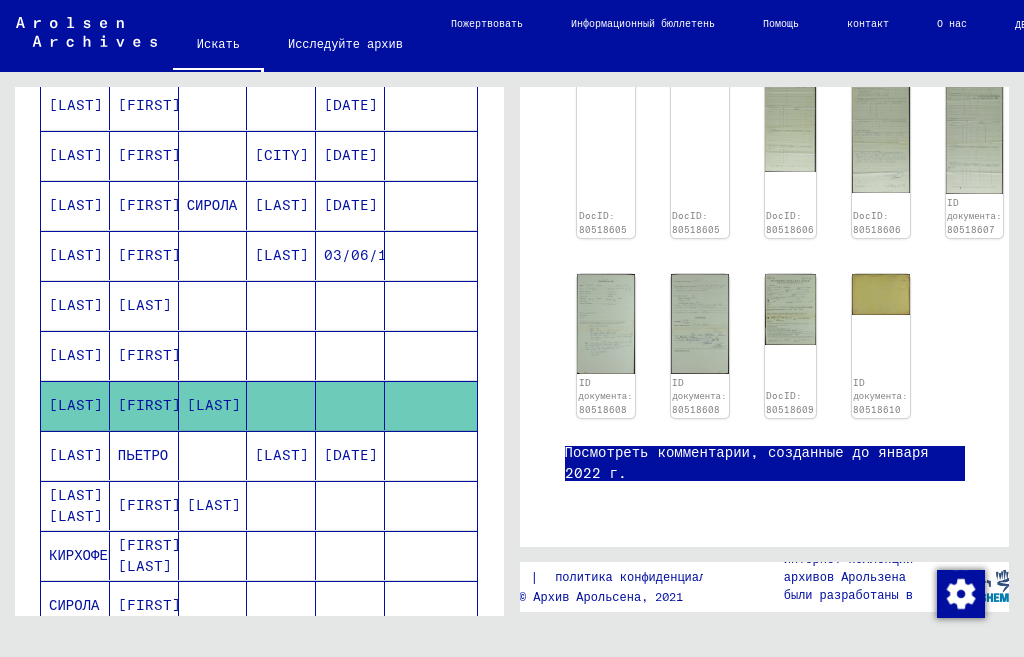scroll, scrollTop: 1258, scrollLeft: 0, axis: vertical 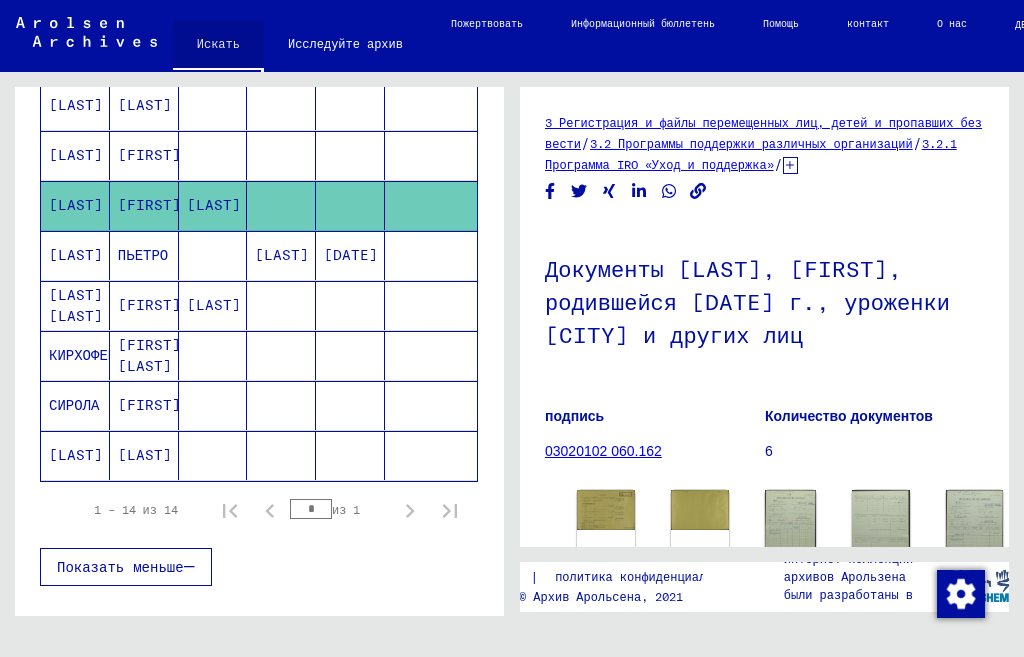 click on "Искать" 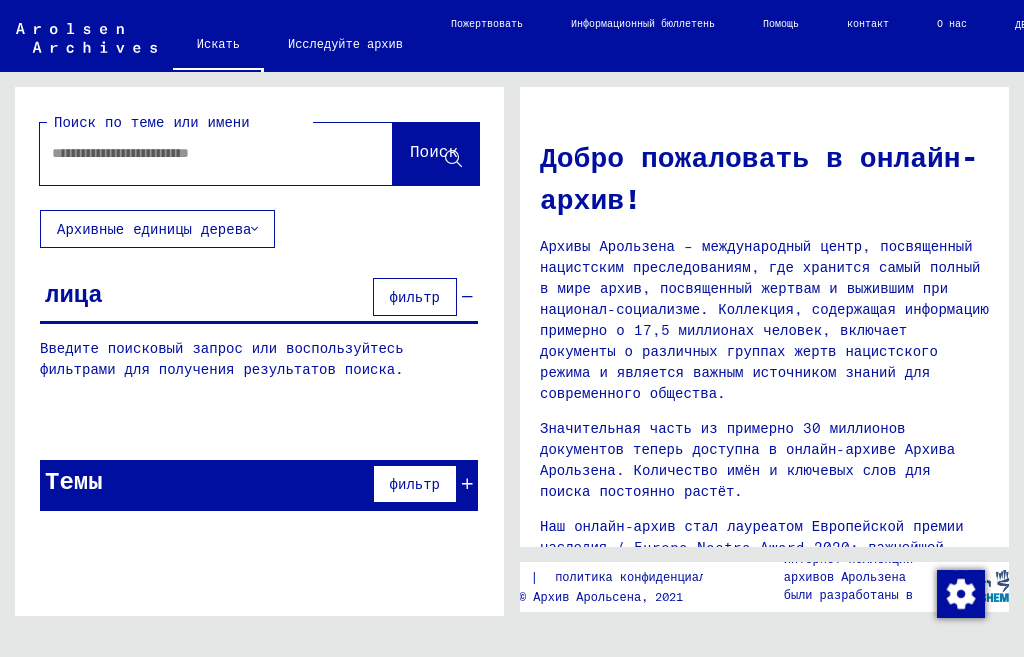 scroll, scrollTop: 0, scrollLeft: 0, axis: both 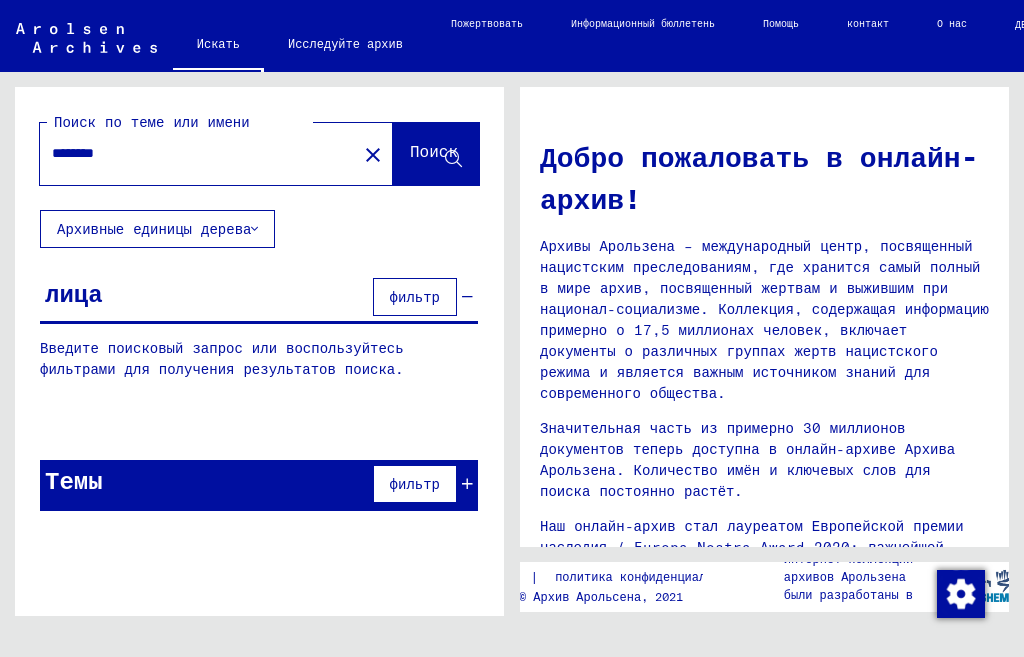type on "********" 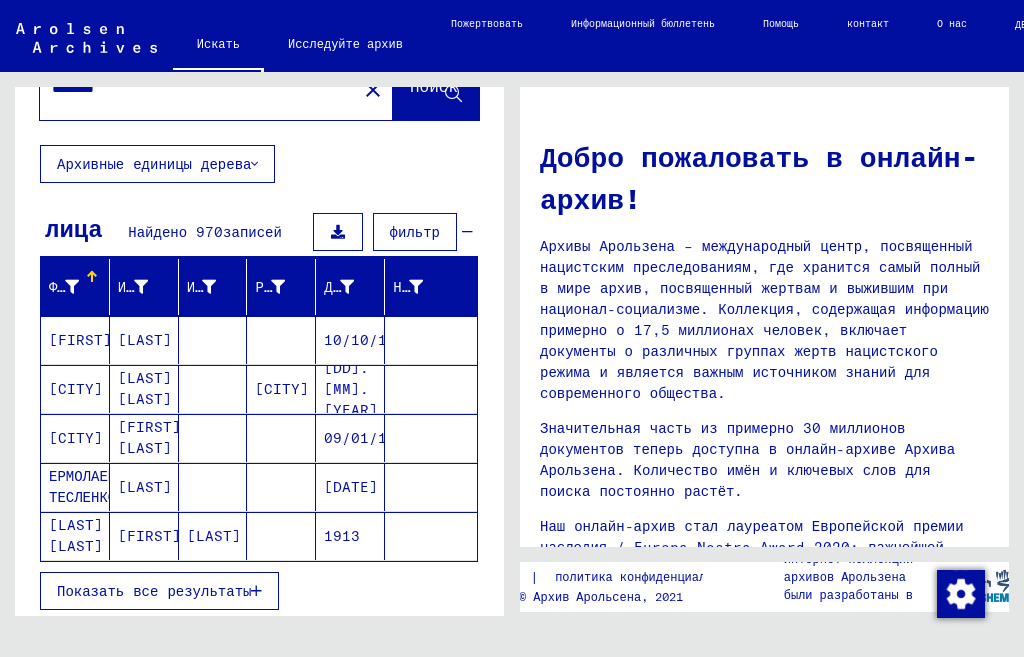 scroll, scrollTop: 100, scrollLeft: 0, axis: vertical 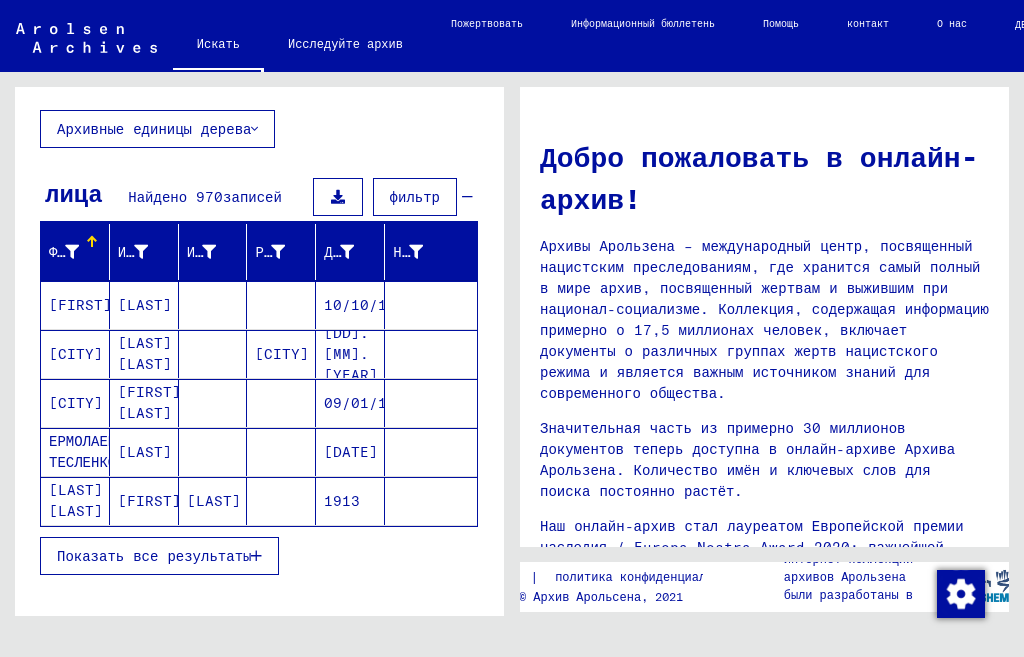 click on "Показать все результаты" at bounding box center [154, 556] 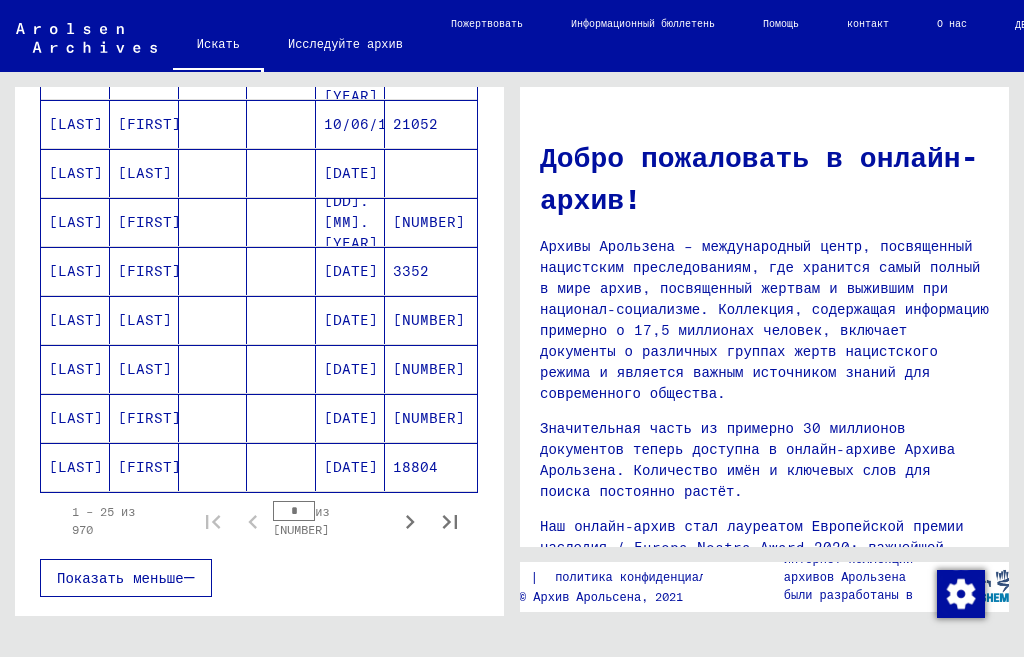 scroll, scrollTop: 1200, scrollLeft: 0, axis: vertical 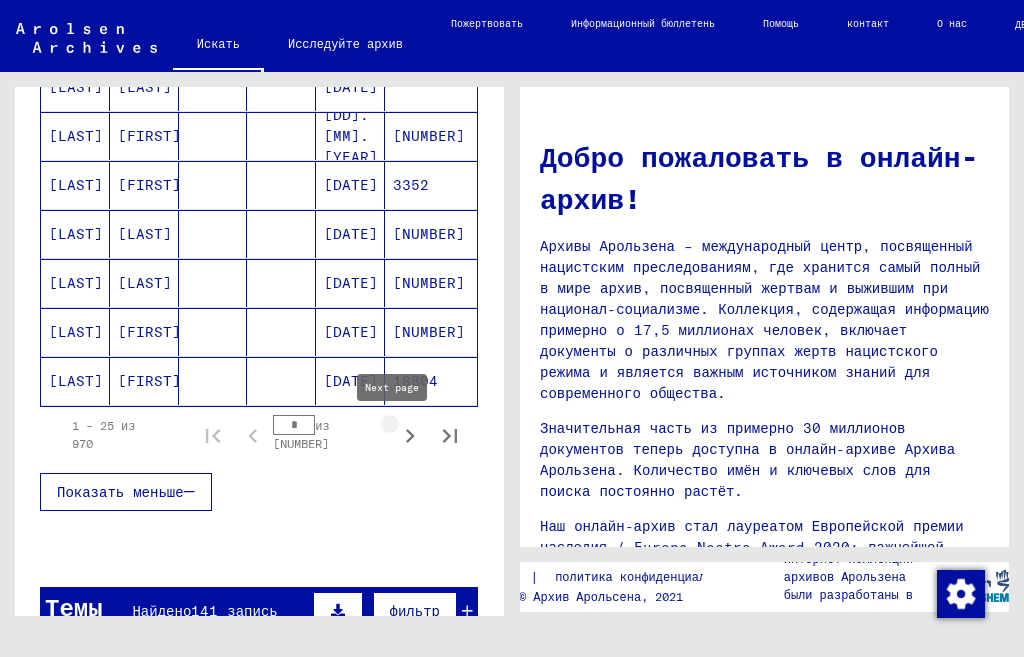 click 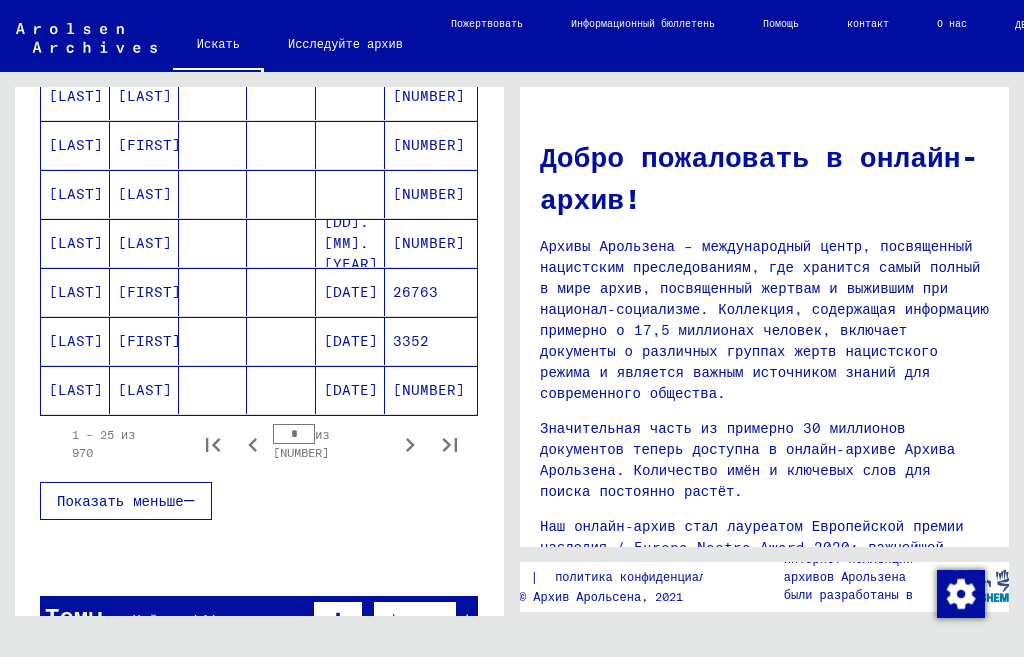 scroll, scrollTop: 1200, scrollLeft: 0, axis: vertical 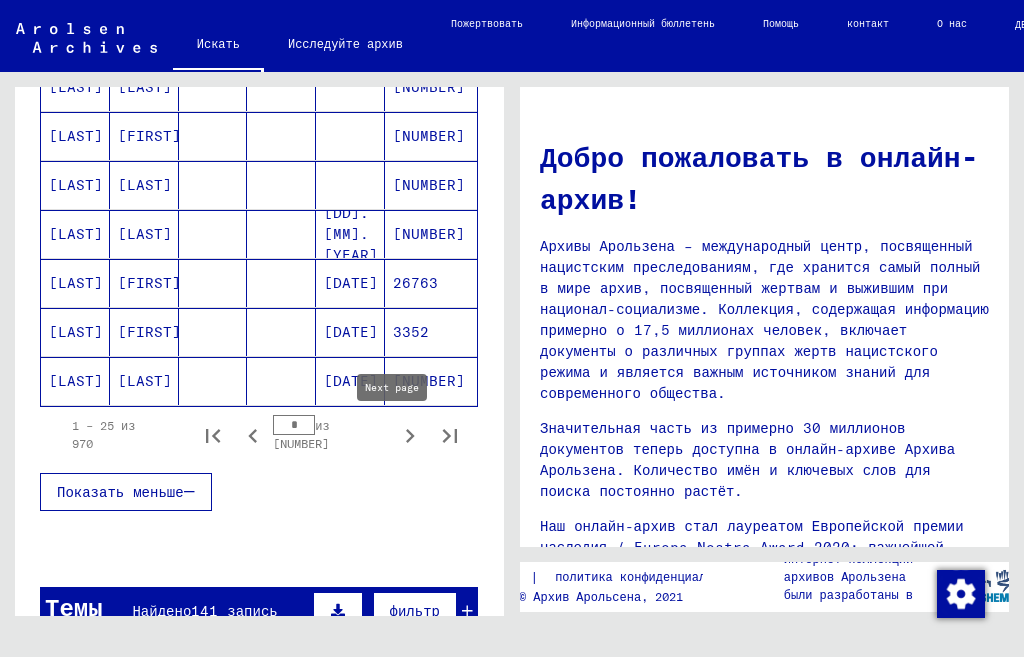 click 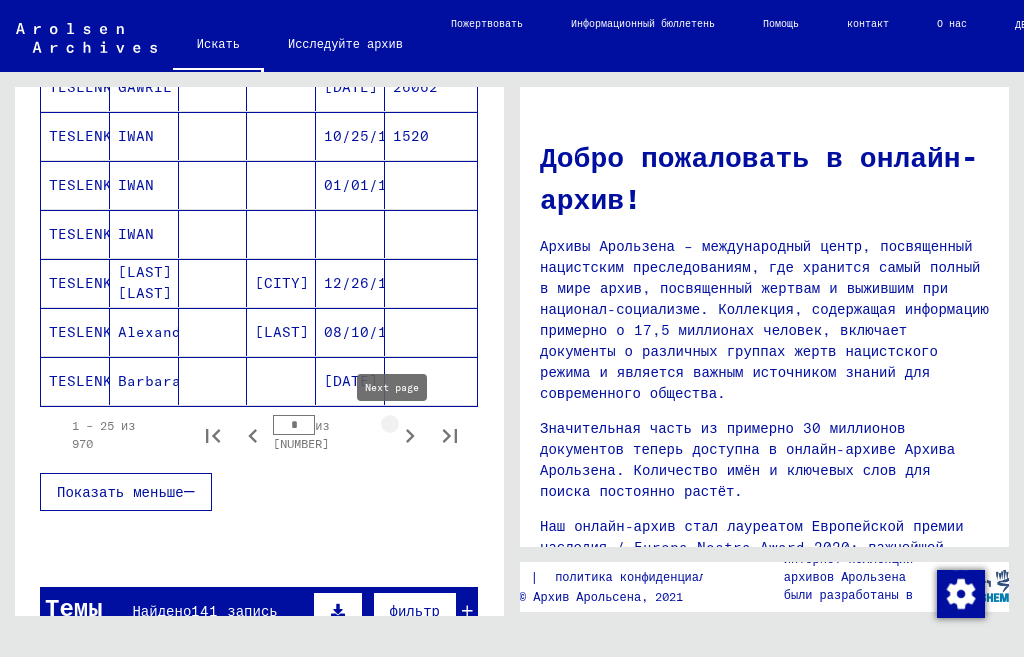 type on "*" 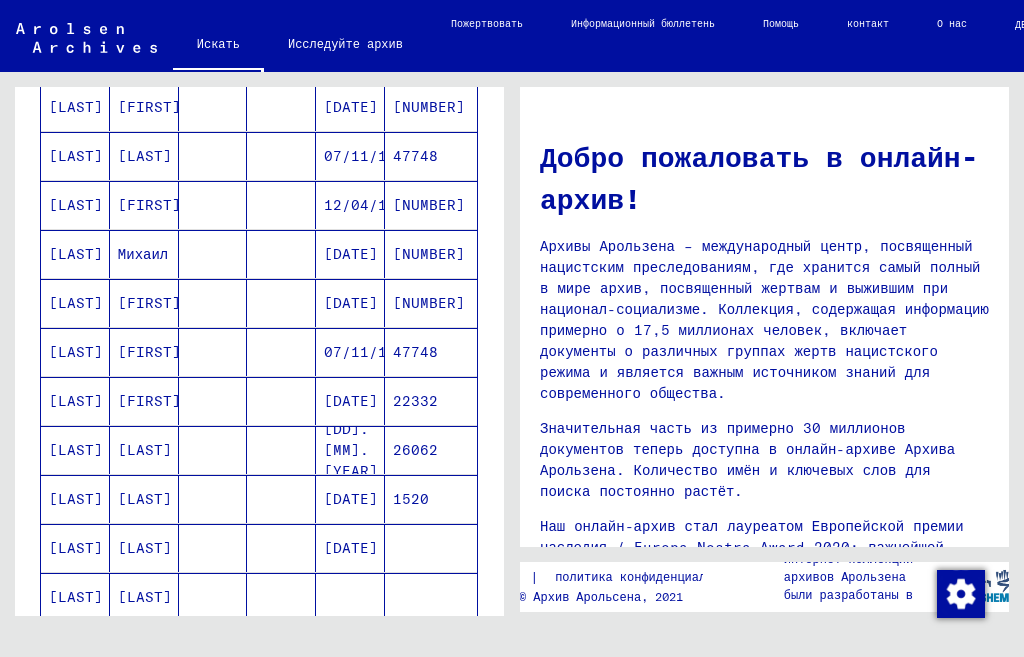 scroll, scrollTop: 800, scrollLeft: 0, axis: vertical 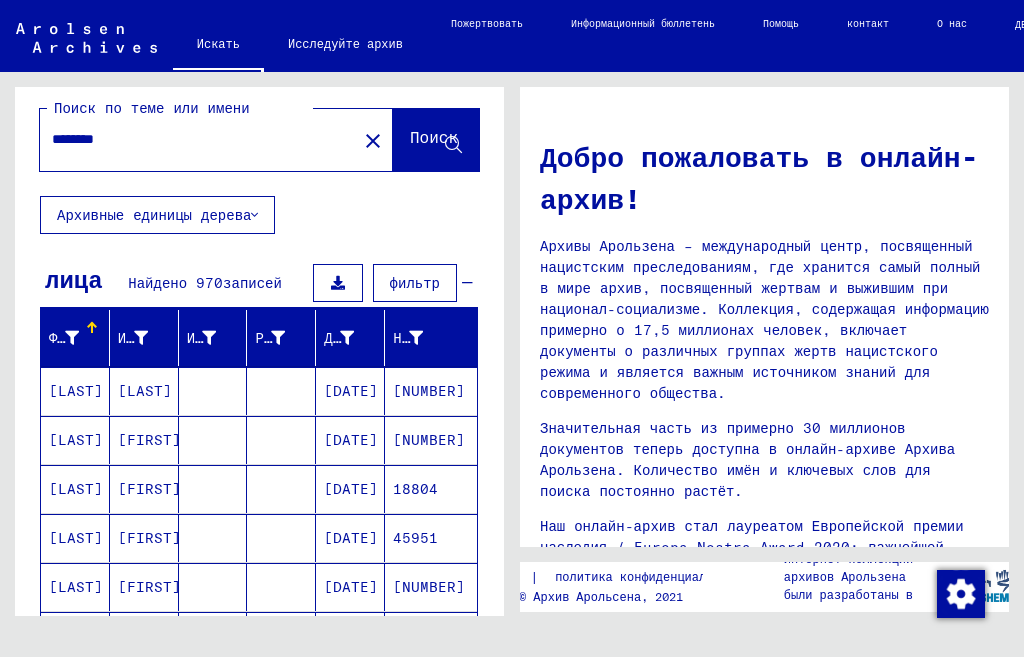 click on "********" at bounding box center (192, 139) 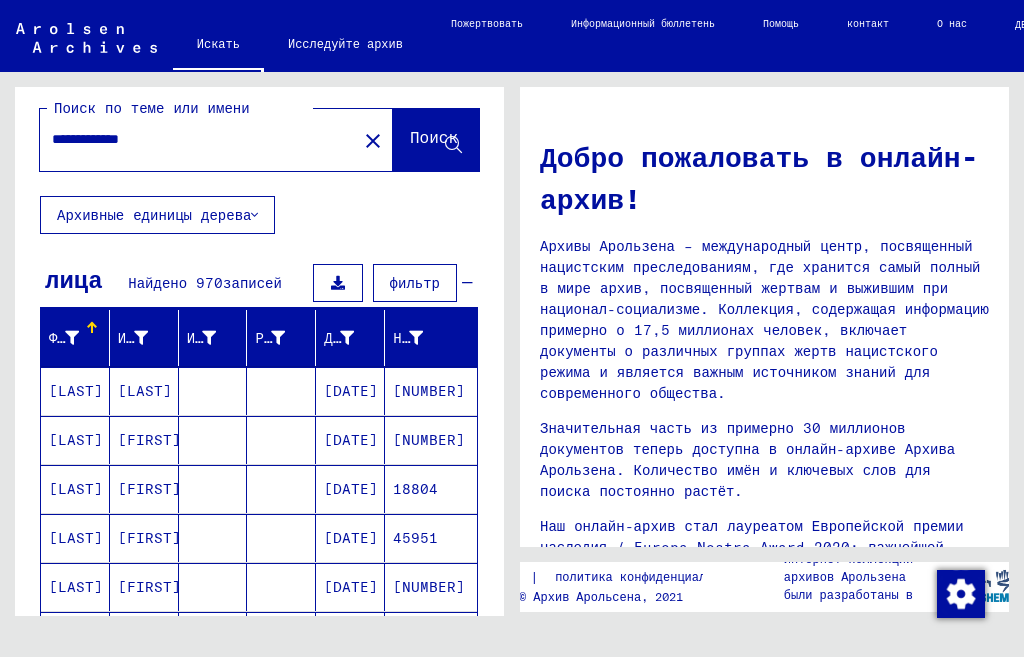 type on "**********" 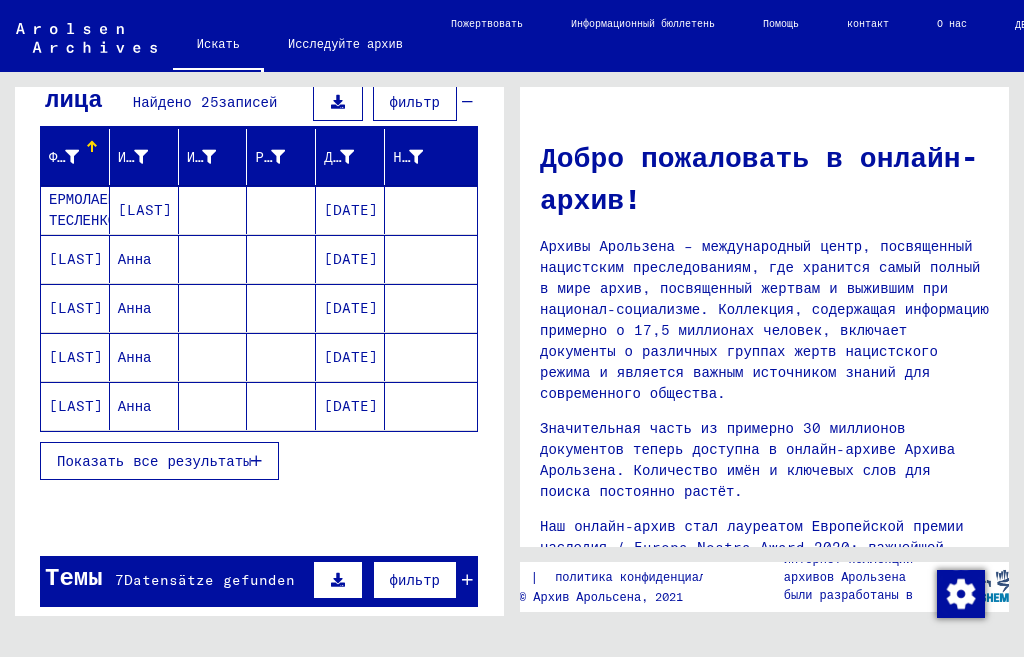 scroll, scrollTop: 200, scrollLeft: 0, axis: vertical 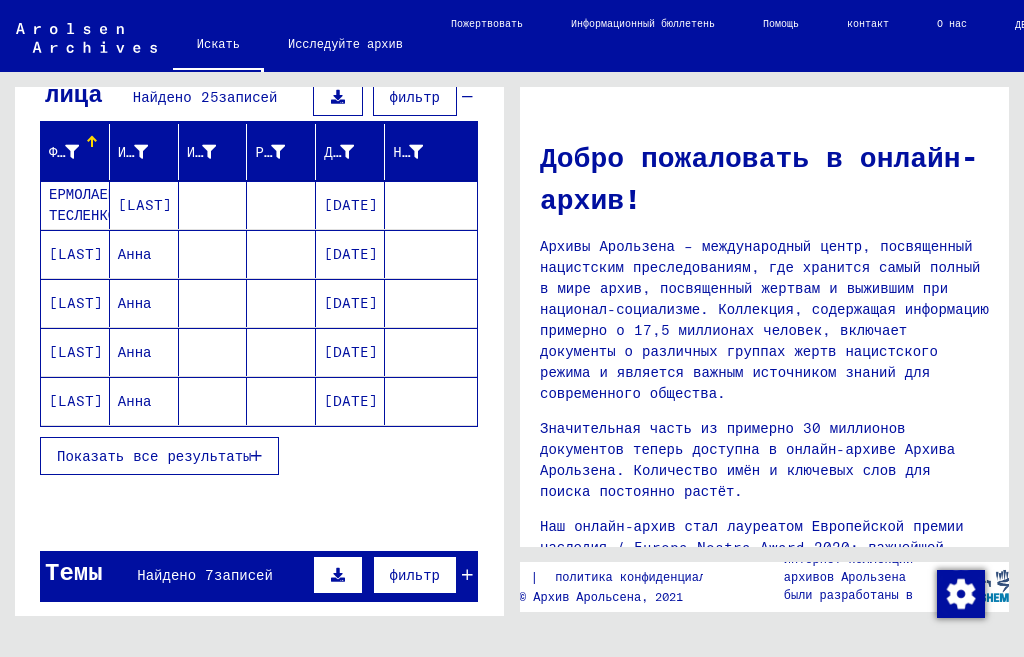 click on "Показать все результаты" at bounding box center [154, 456] 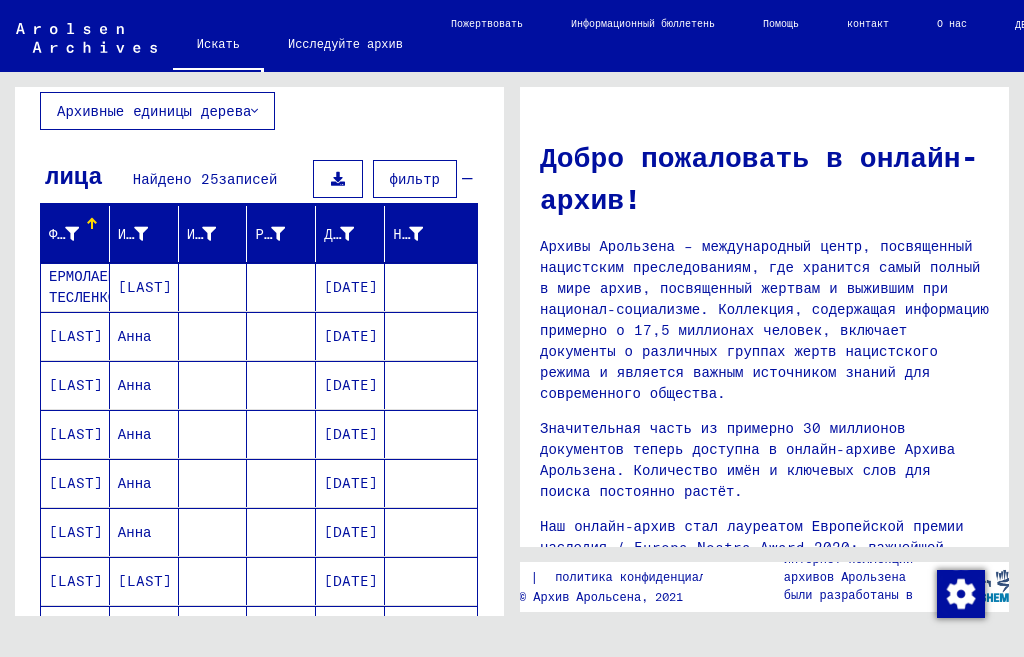 scroll, scrollTop: 0, scrollLeft: 0, axis: both 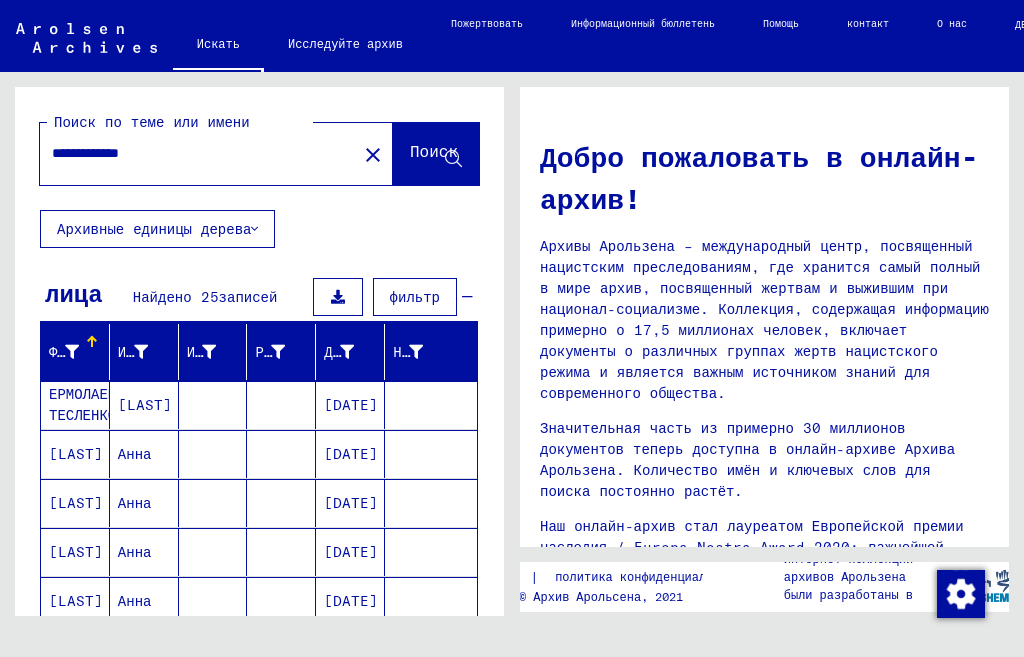 click on "[LAST]" at bounding box center (76, 503) 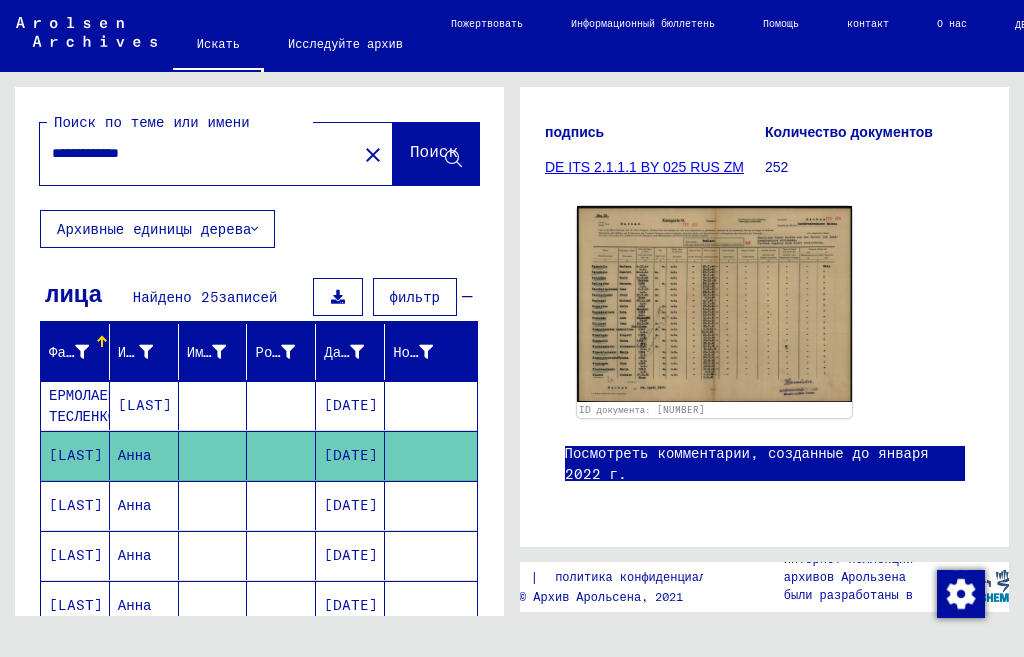 scroll, scrollTop: 335, scrollLeft: 0, axis: vertical 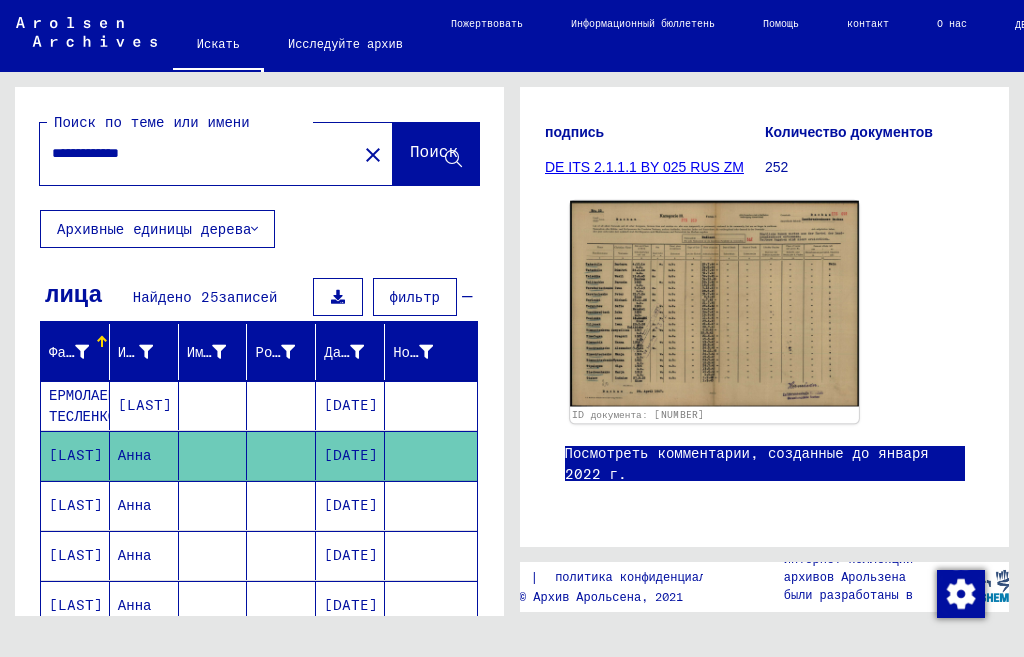 click 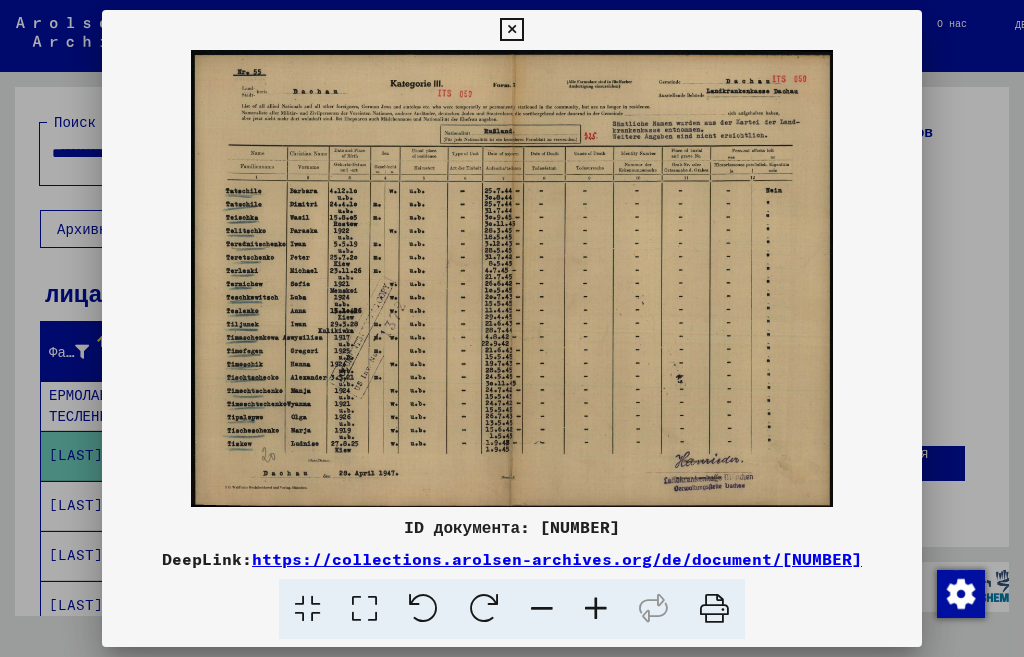 click at bounding box center [596, 609] 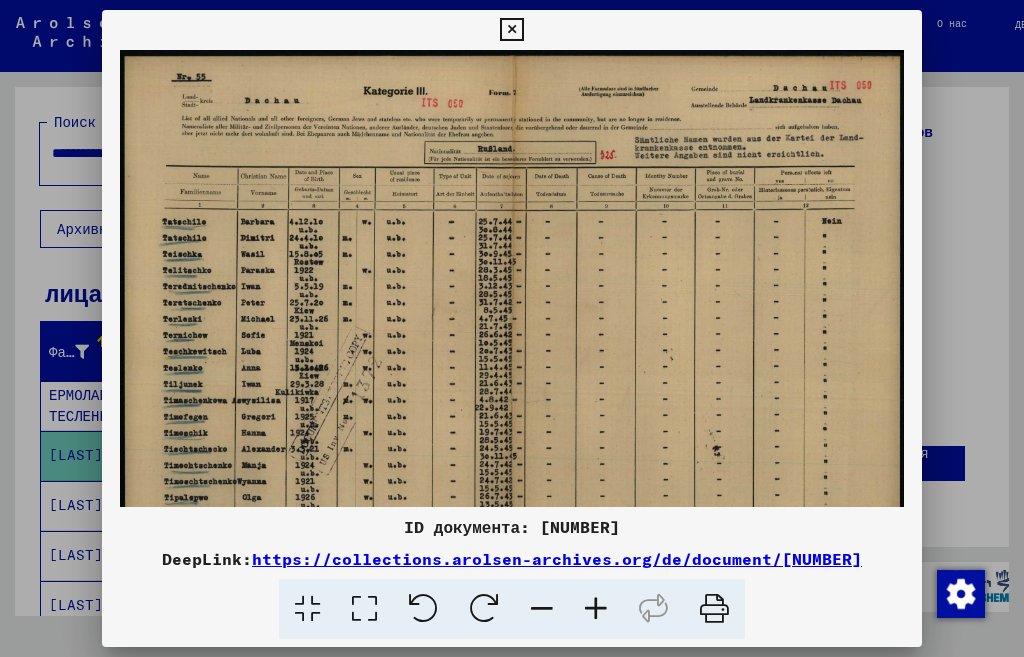 click at bounding box center (596, 609) 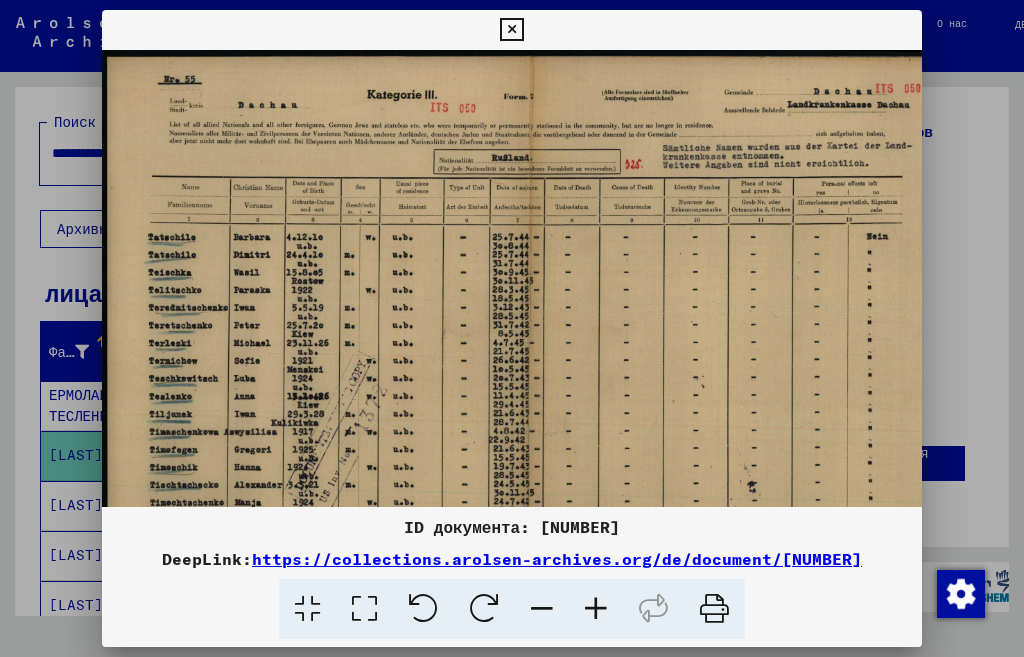 click at bounding box center [596, 609] 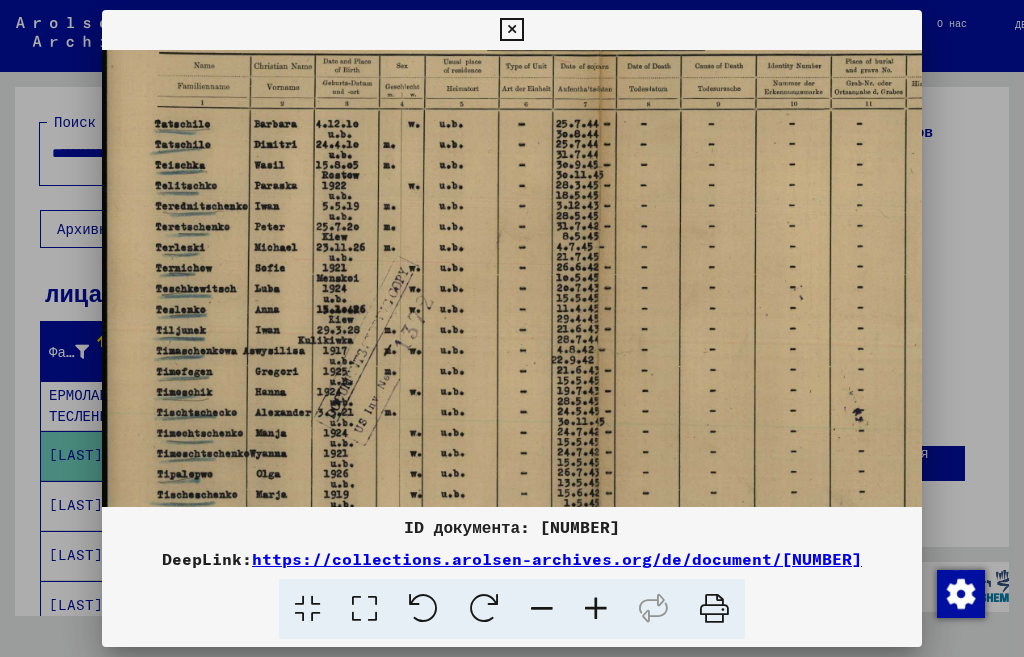 scroll, scrollTop: 151, scrollLeft: 1, axis: both 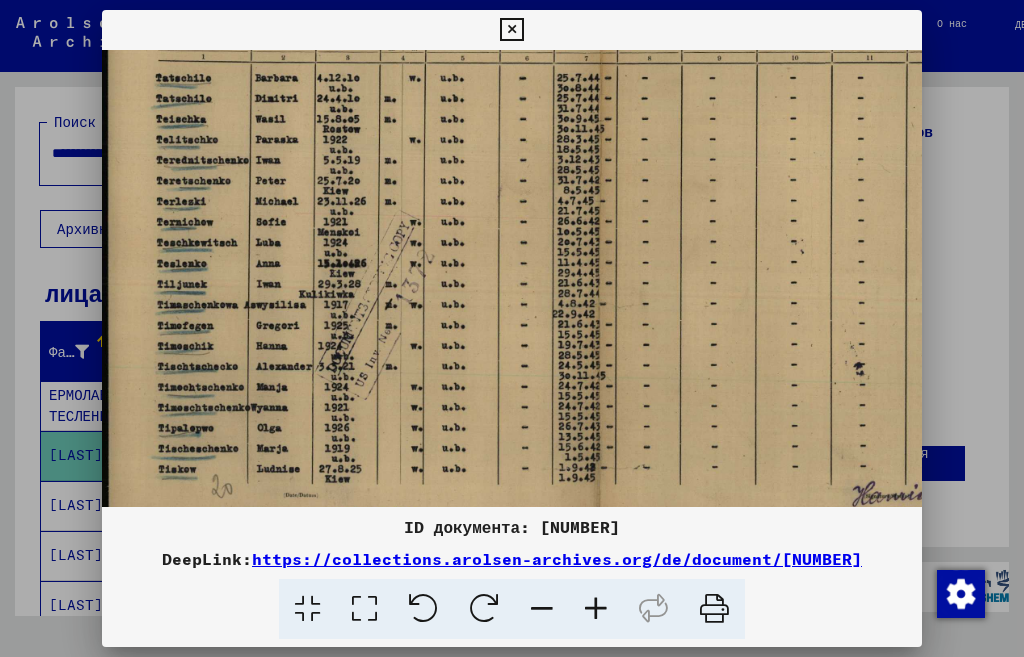drag, startPoint x: 683, startPoint y: 395, endPoint x: 690, endPoint y: 213, distance: 182.13457 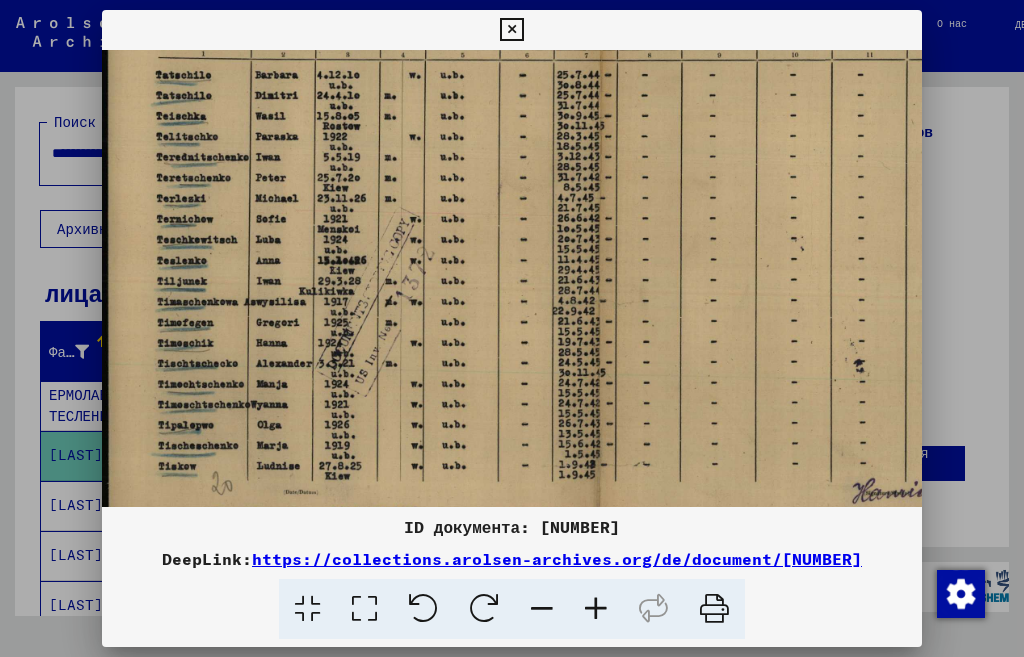 click at bounding box center (511, 30) 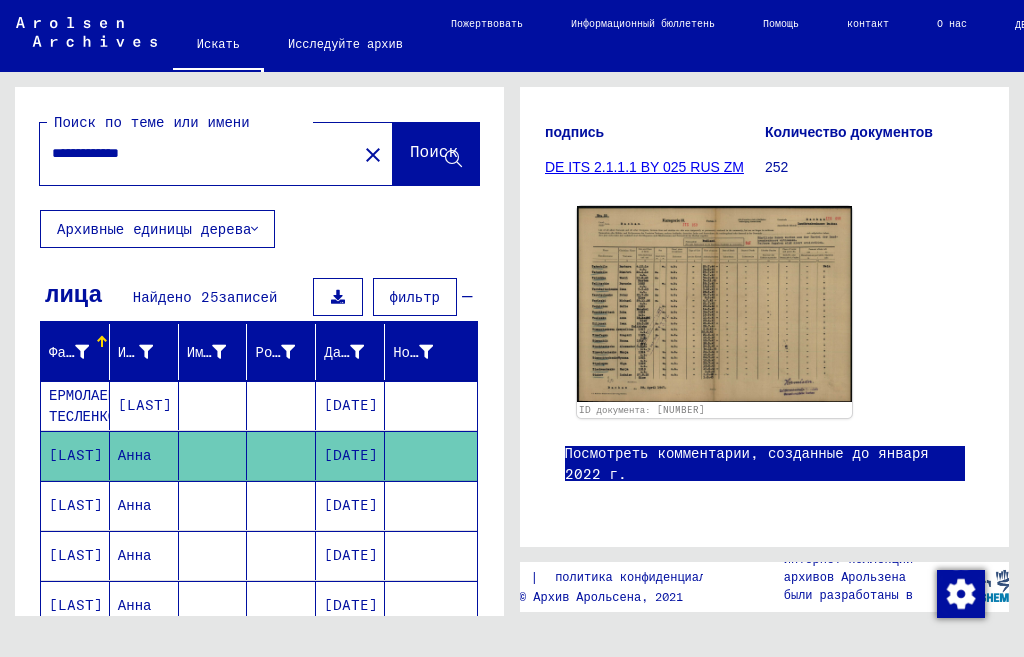 click on "[LAST]" at bounding box center (76, 555) 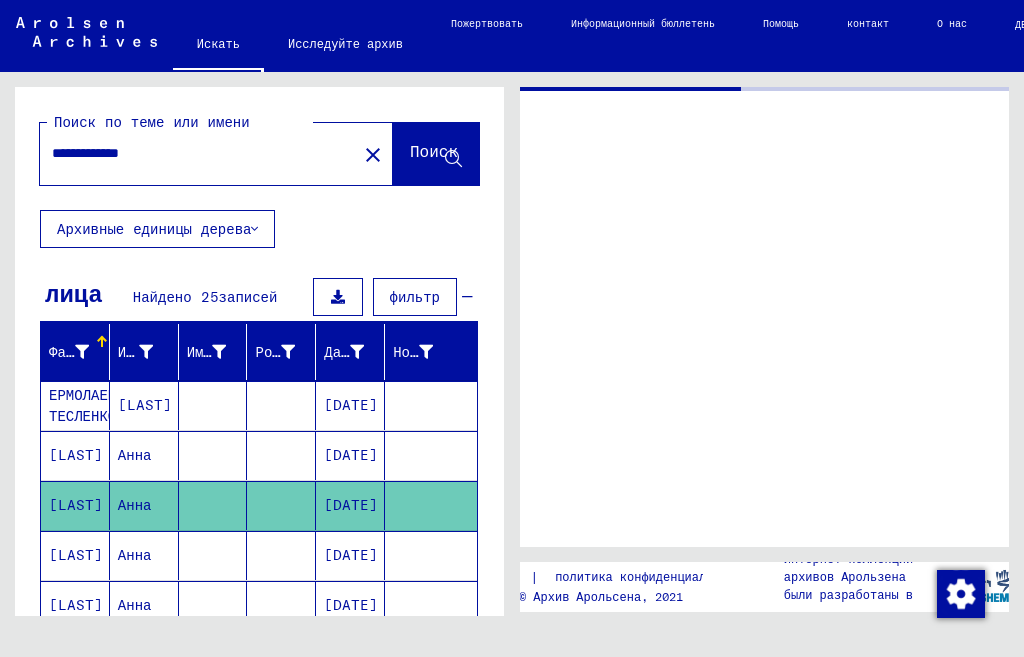 scroll, scrollTop: 0, scrollLeft: 0, axis: both 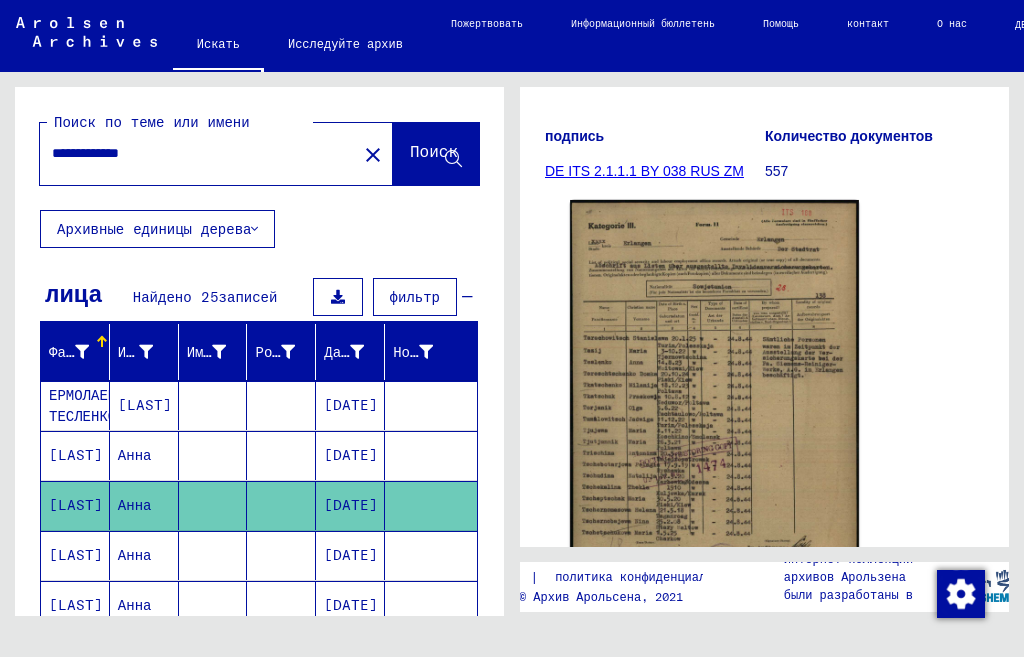 click 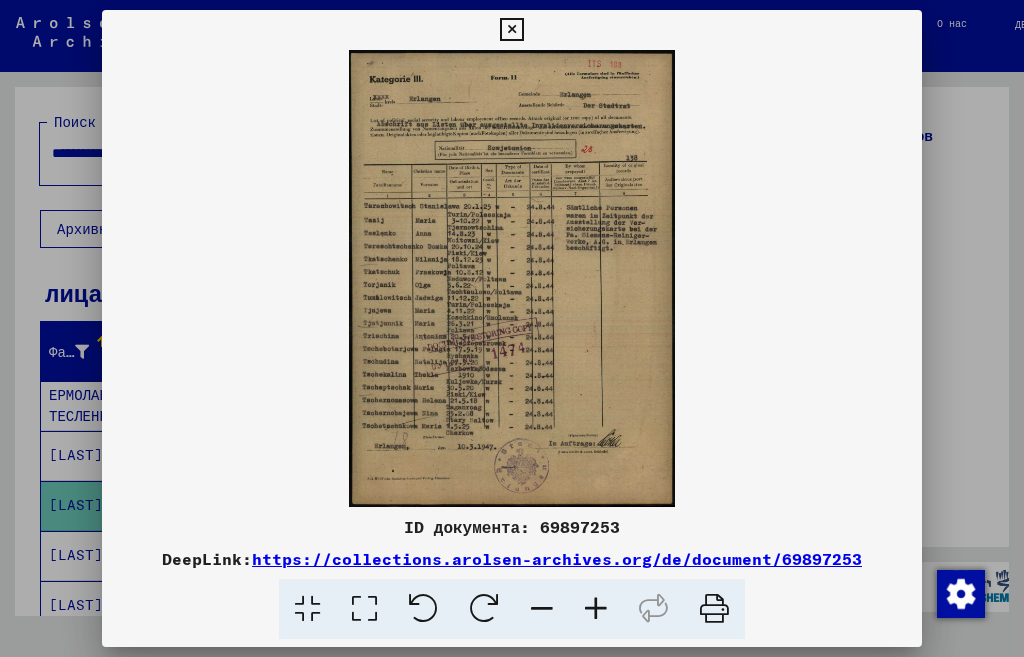 click at bounding box center (511, 278) 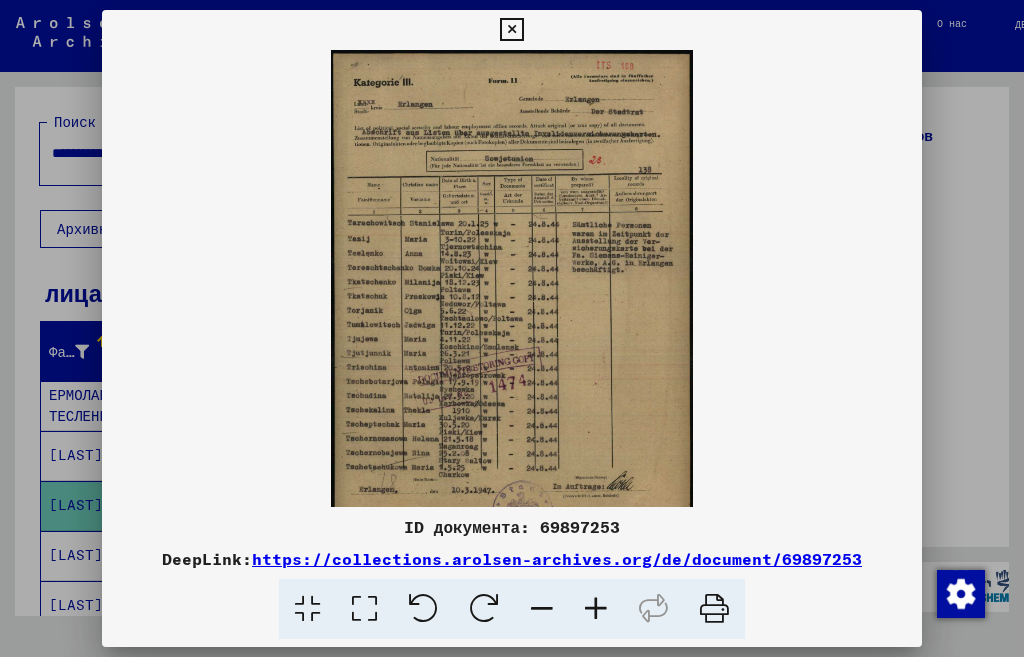 click at bounding box center (596, 609) 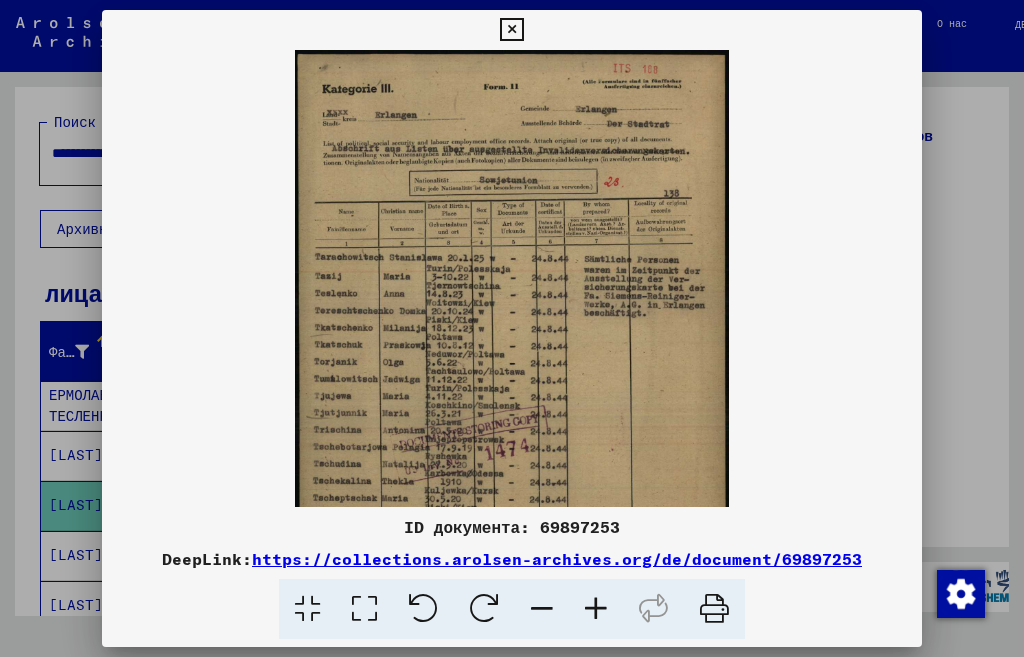 click at bounding box center (596, 609) 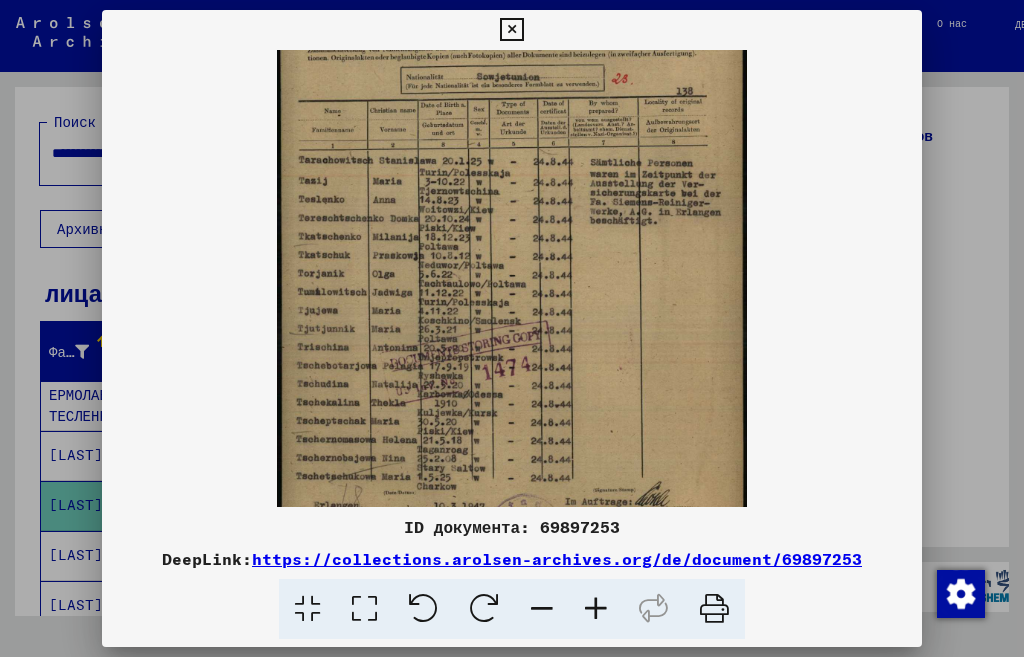 scroll, scrollTop: 117, scrollLeft: 0, axis: vertical 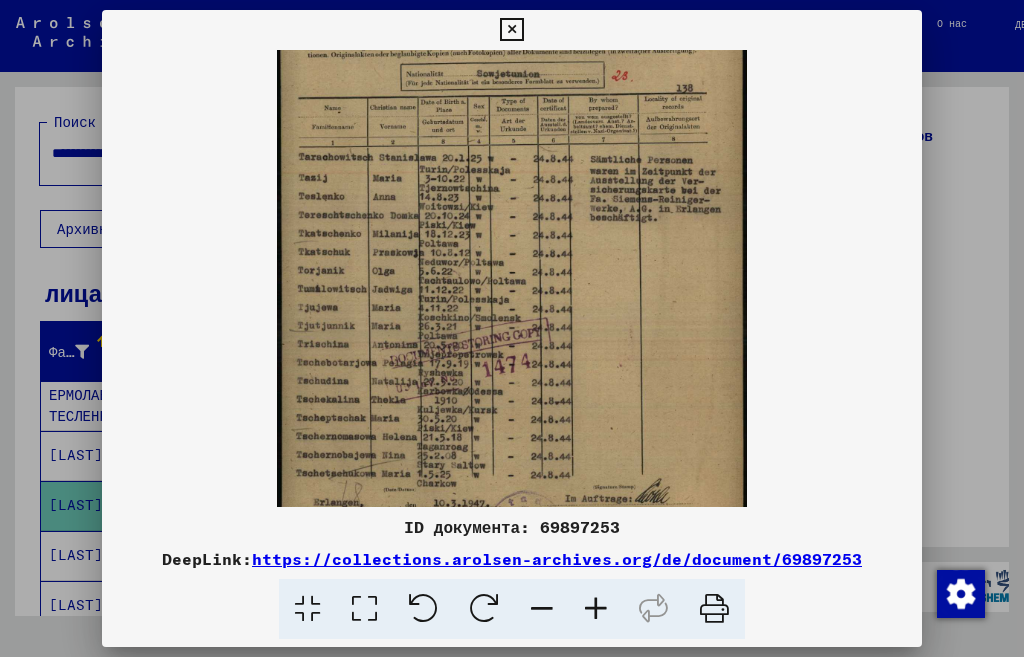 drag, startPoint x: 546, startPoint y: 427, endPoint x: 546, endPoint y: 310, distance: 117 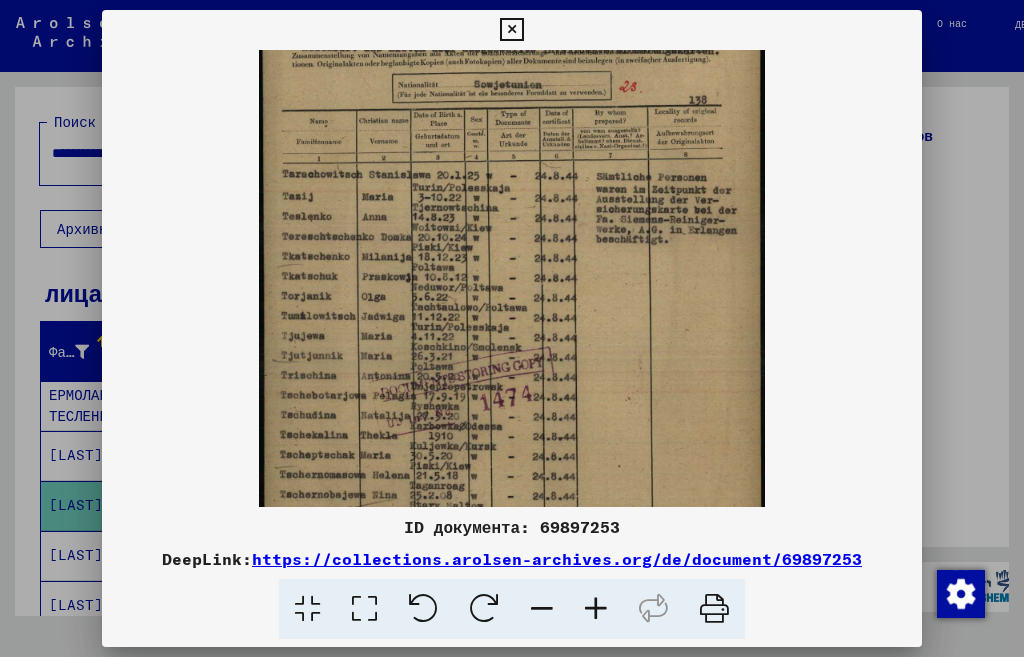 click at bounding box center [596, 609] 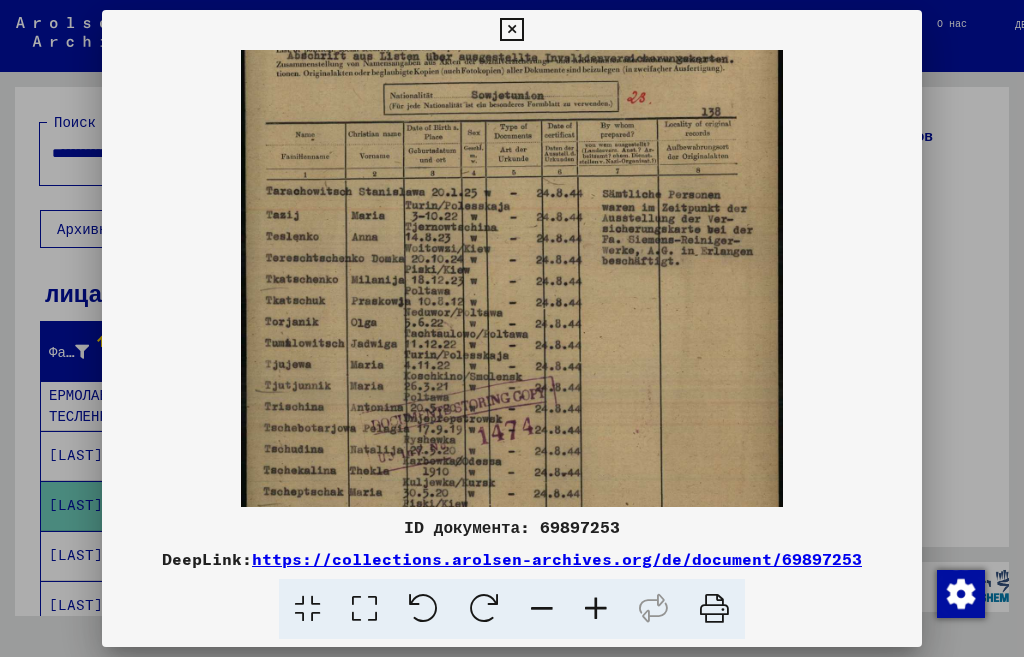 click at bounding box center [596, 609] 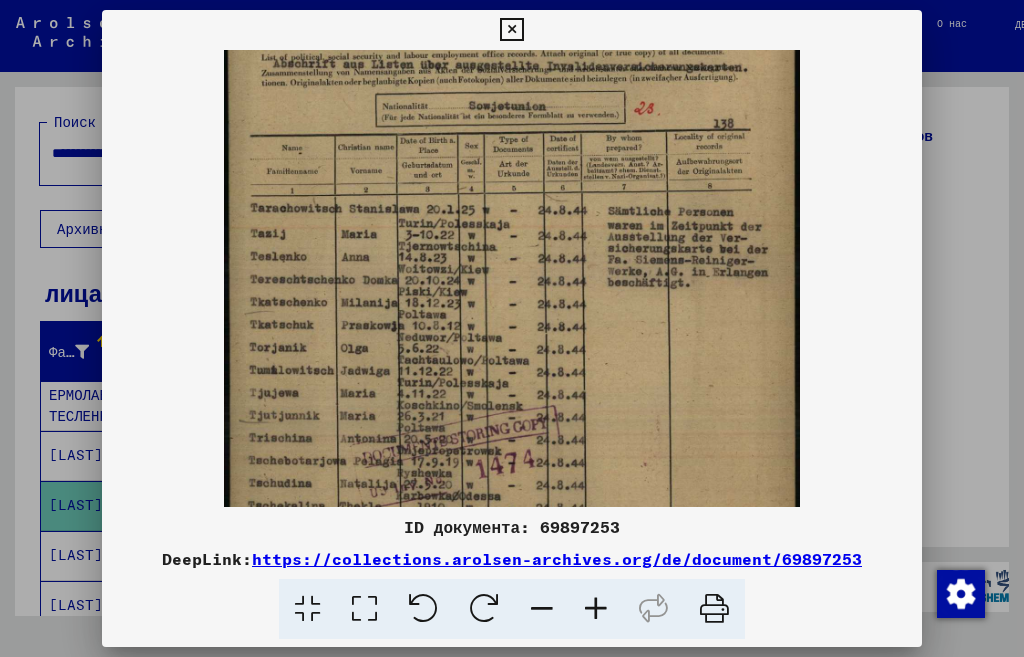click at bounding box center (596, 609) 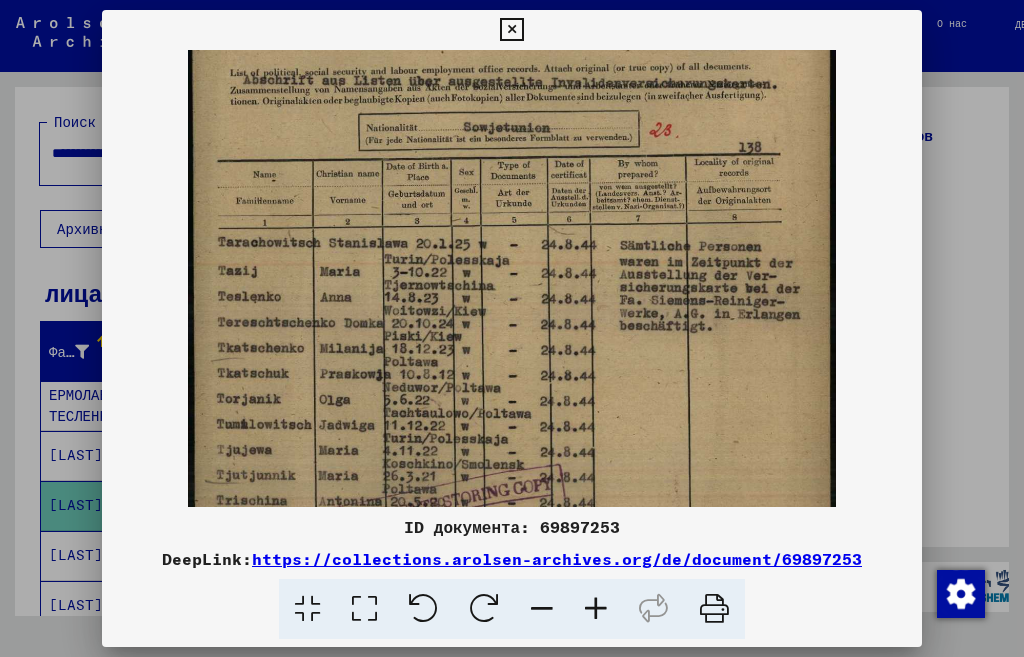 click at bounding box center [511, 30] 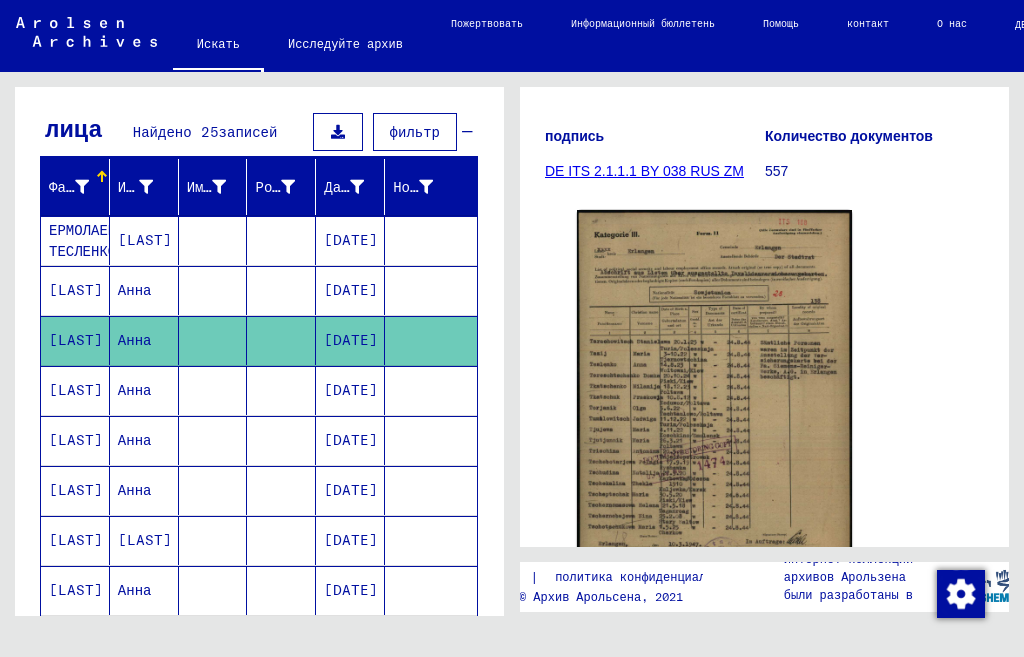 scroll, scrollTop: 200, scrollLeft: 0, axis: vertical 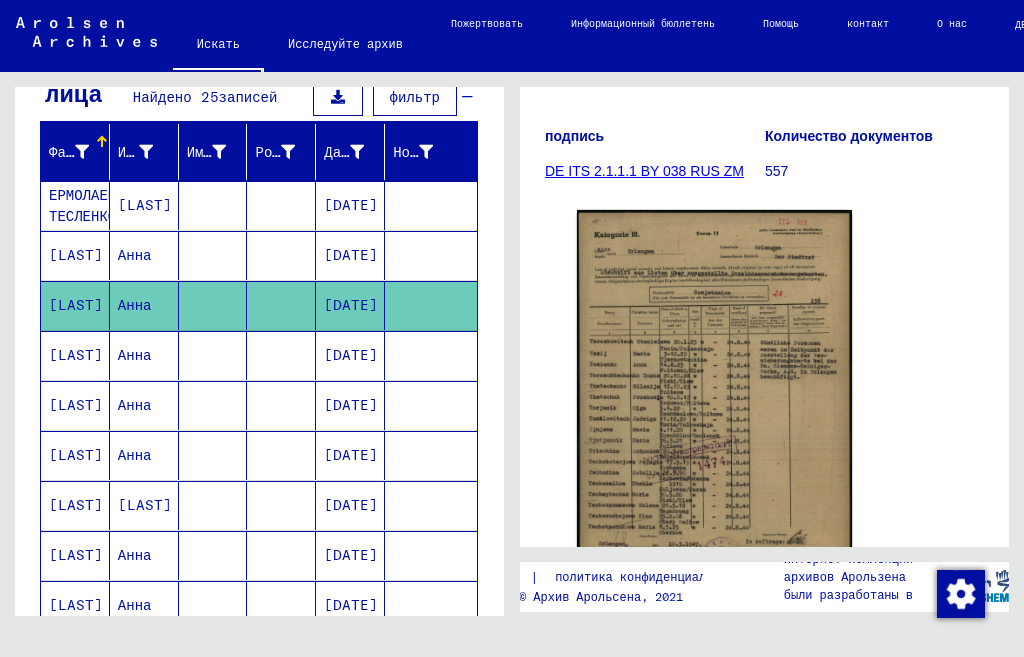 click 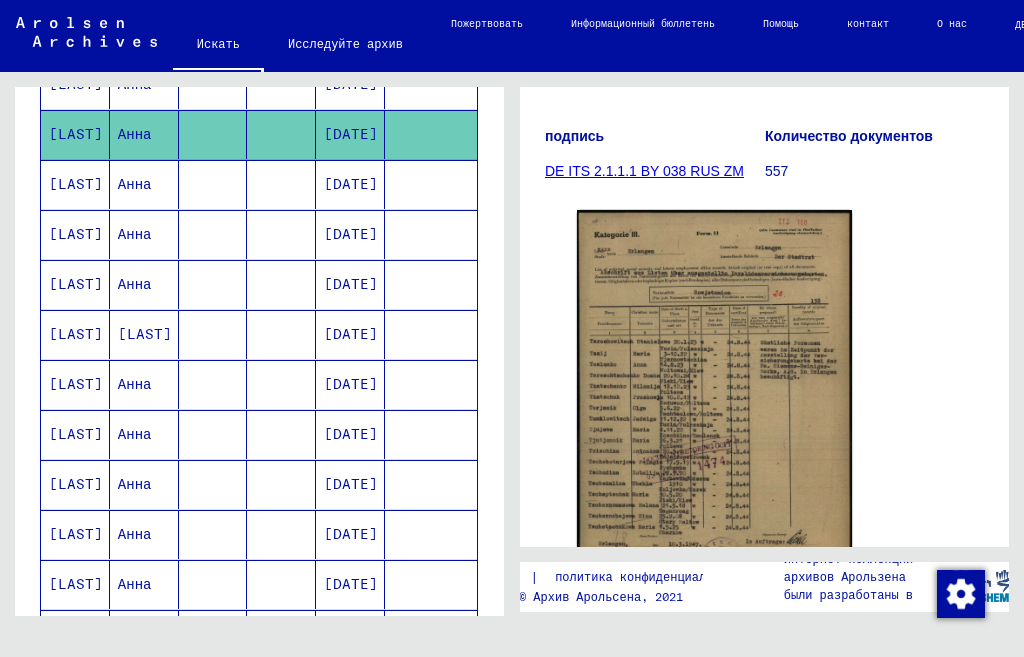 scroll, scrollTop: 400, scrollLeft: 0, axis: vertical 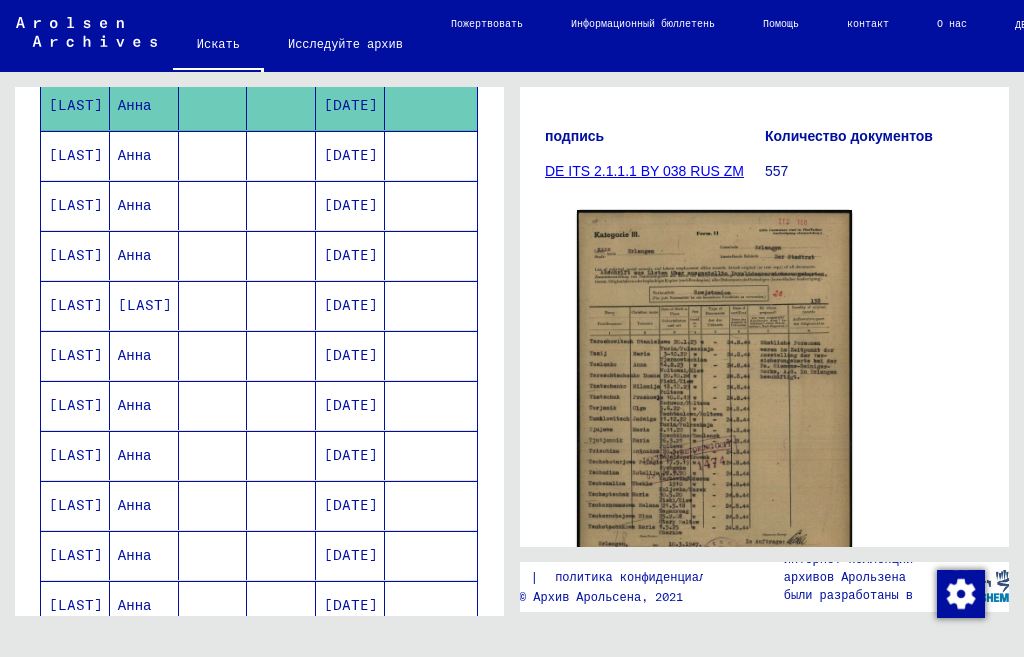click on "[LAST]" at bounding box center (76, 455) 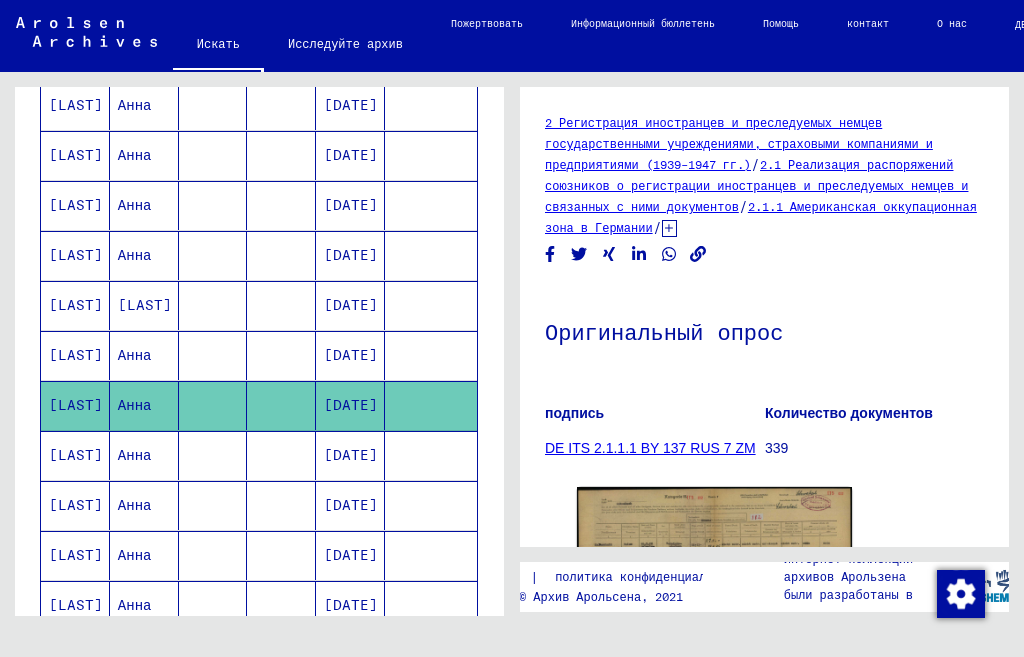 scroll, scrollTop: 140, scrollLeft: 0, axis: vertical 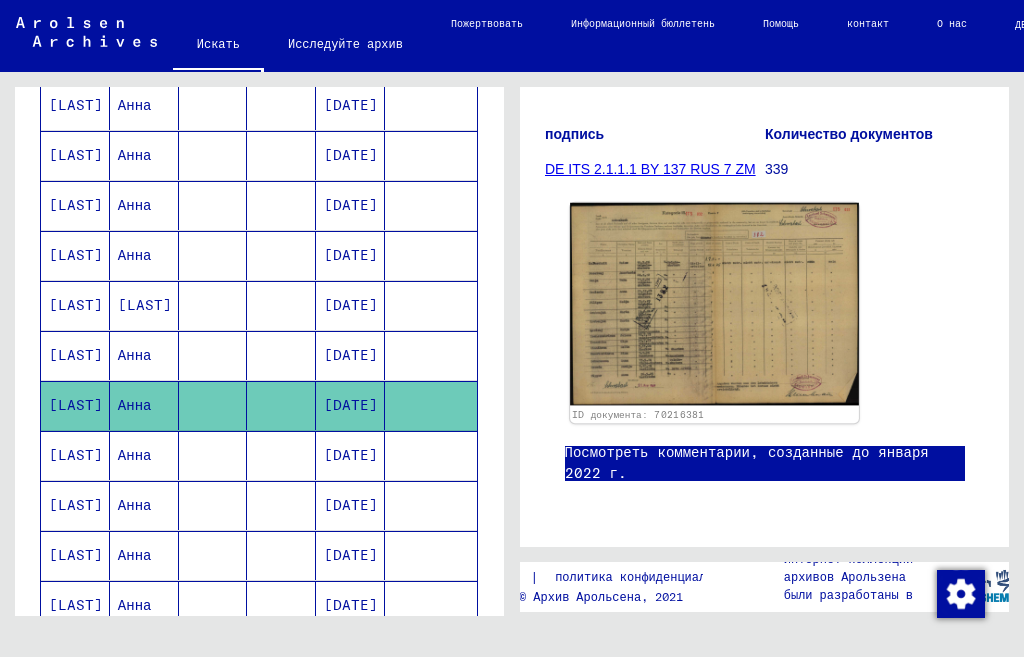 click 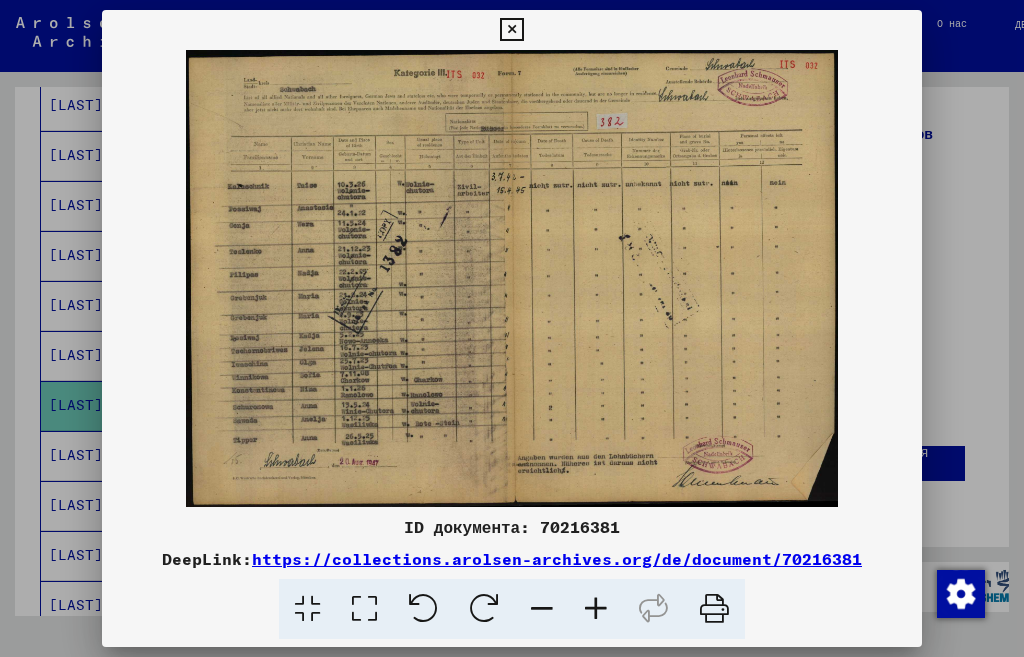 click at bounding box center (596, 609) 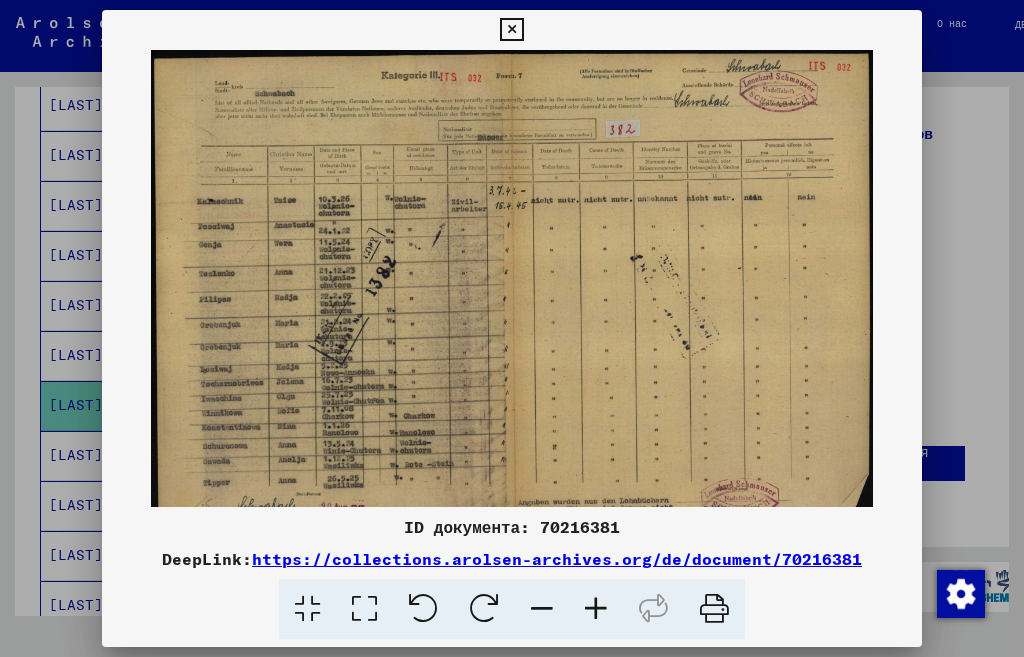 click at bounding box center [596, 609] 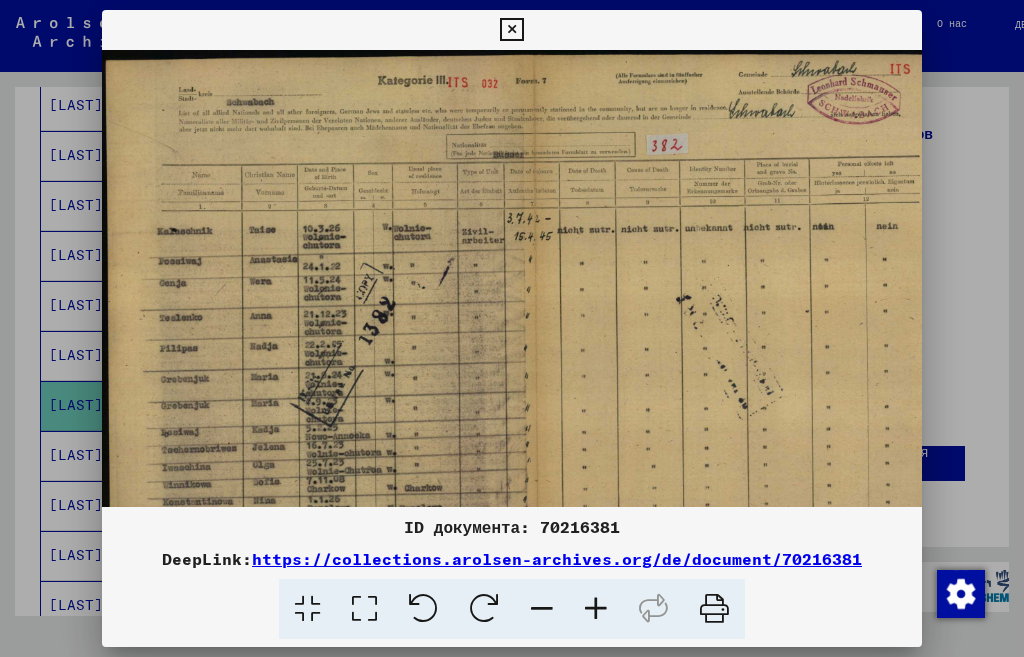 click at bounding box center (596, 609) 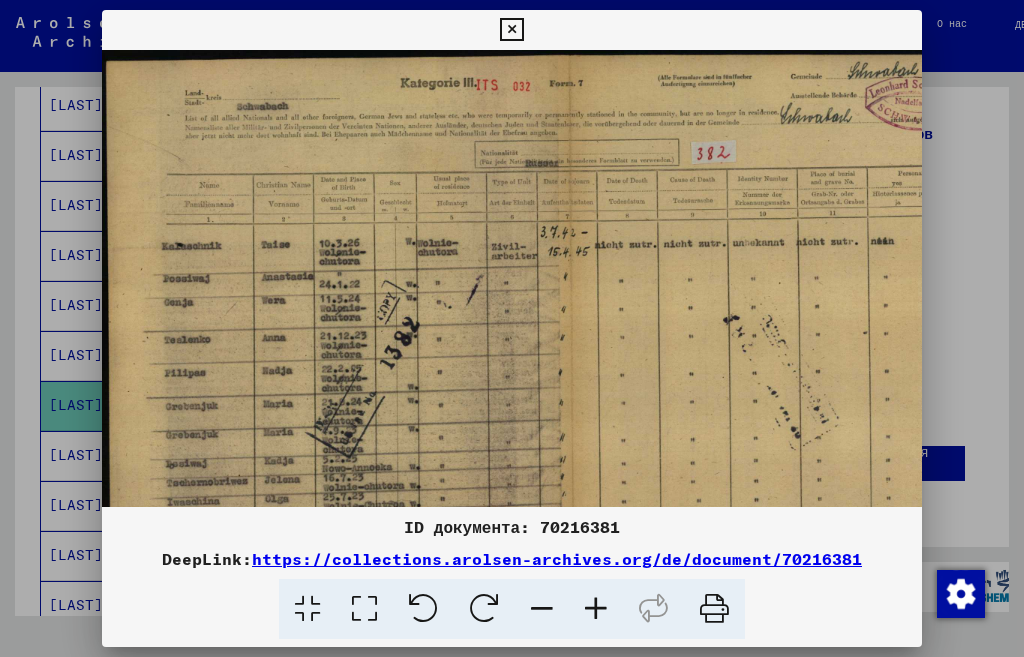 click at bounding box center [511, 30] 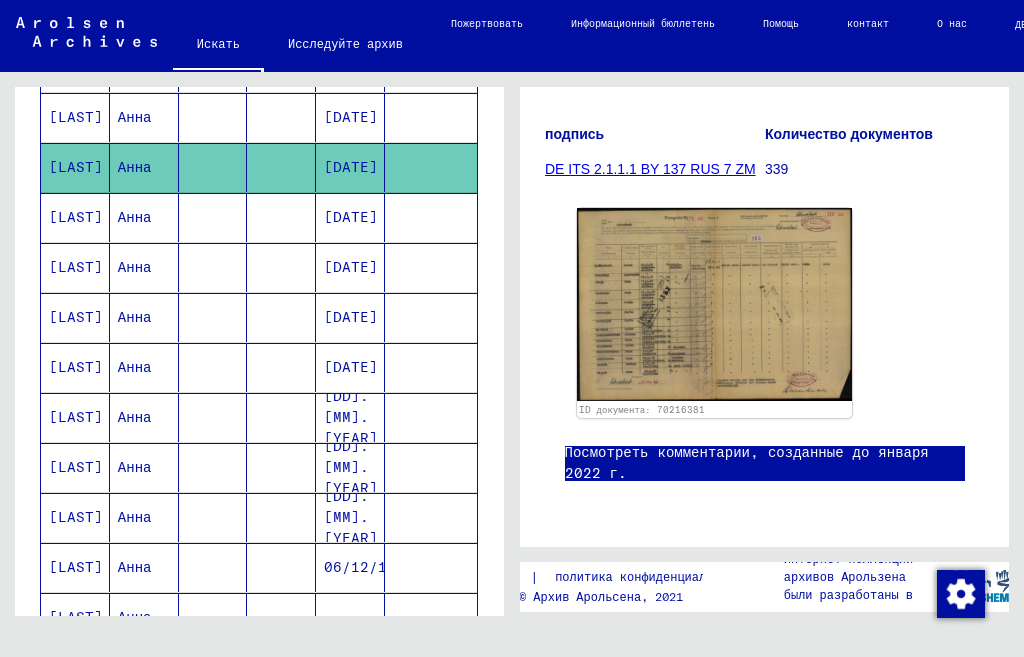 scroll, scrollTop: 700, scrollLeft: 0, axis: vertical 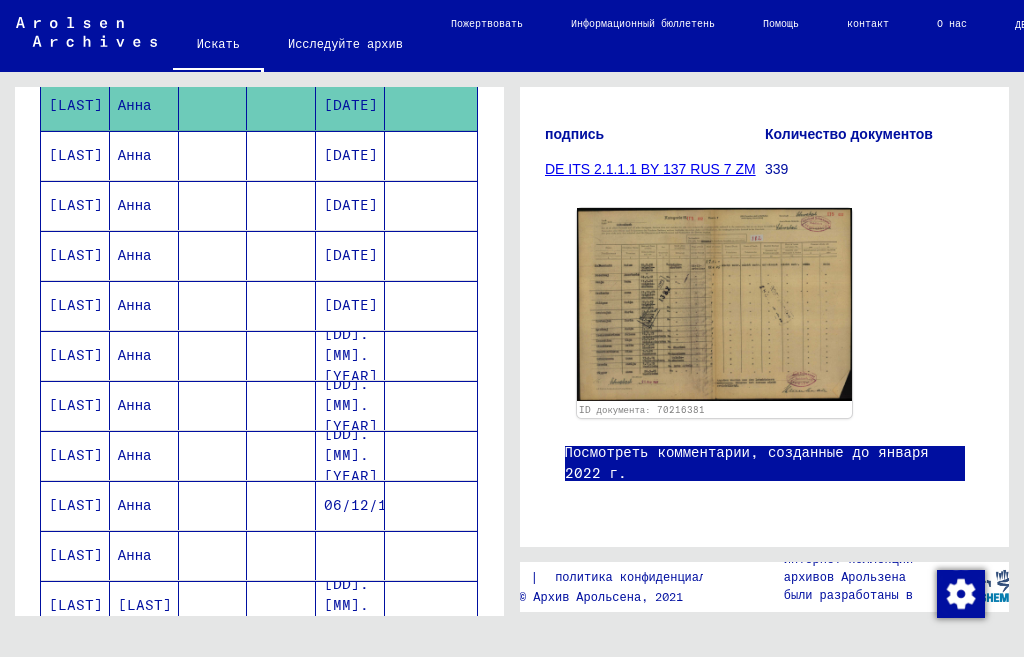 click on "[LAST]" at bounding box center (76, 455) 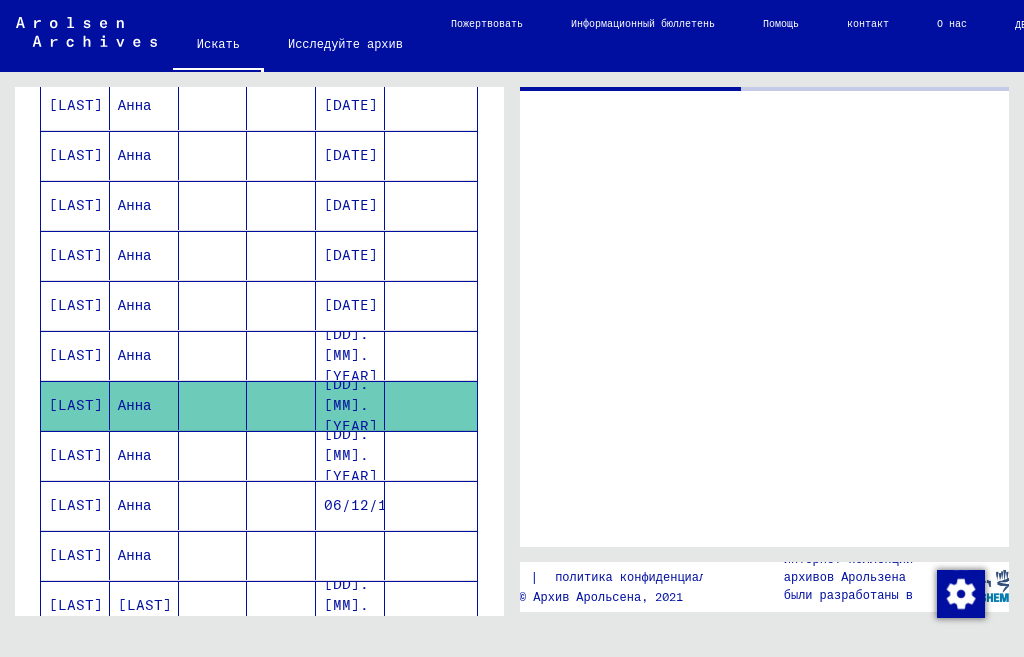 click on "[LAST]" 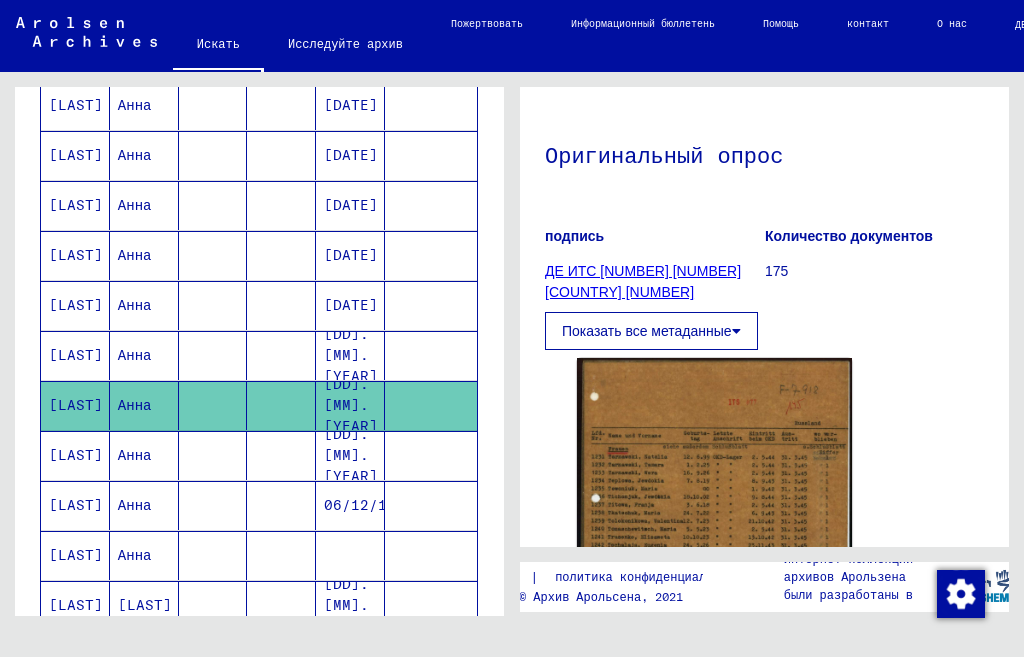 scroll, scrollTop: 2, scrollLeft: 0, axis: vertical 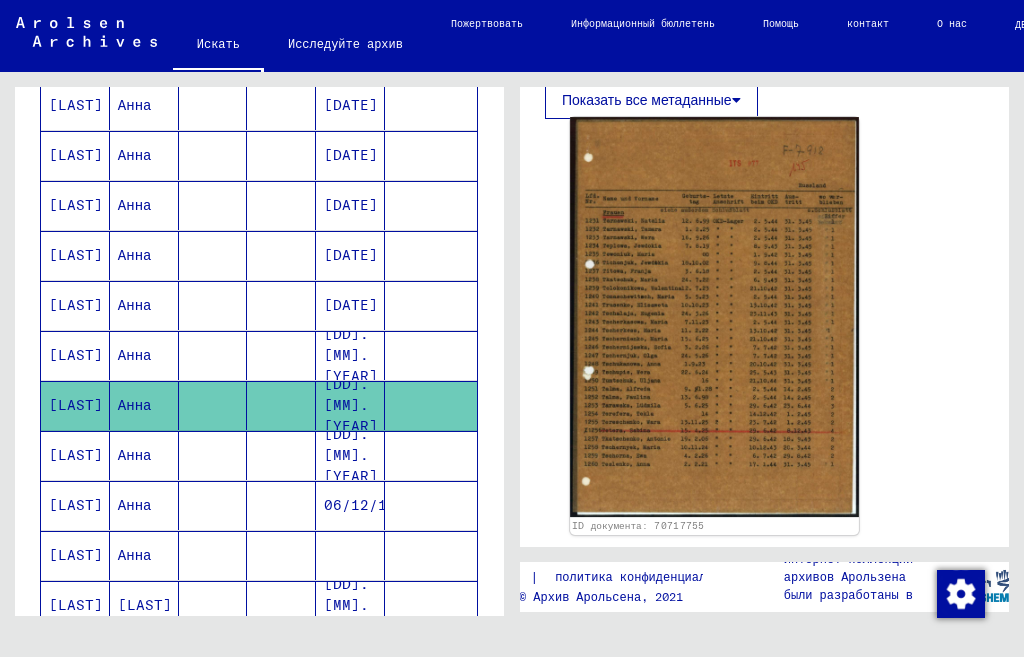 click 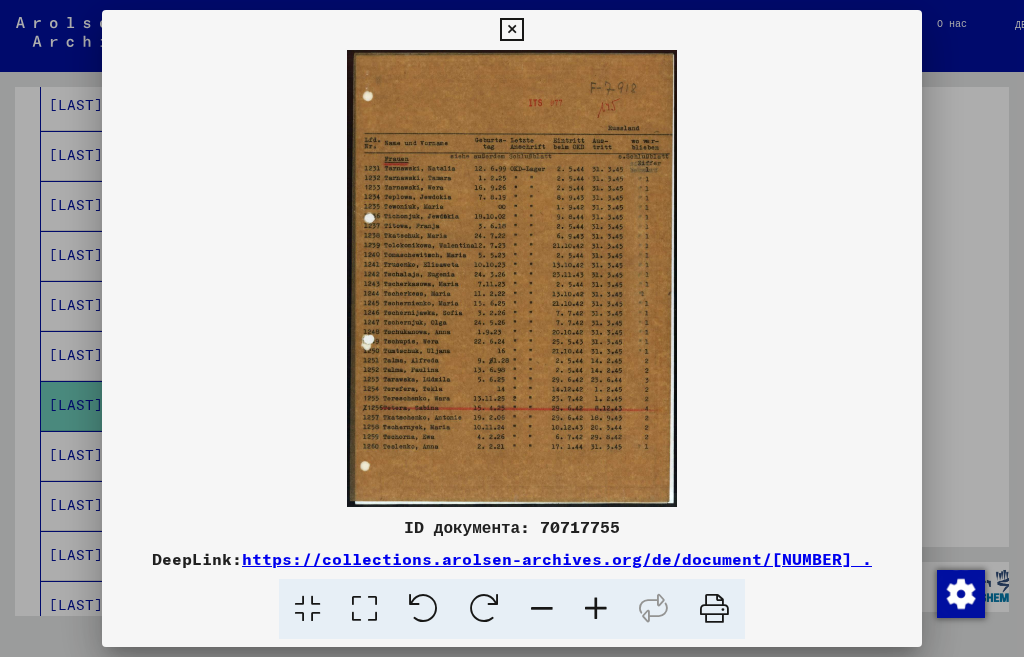 click at bounding box center (596, 609) 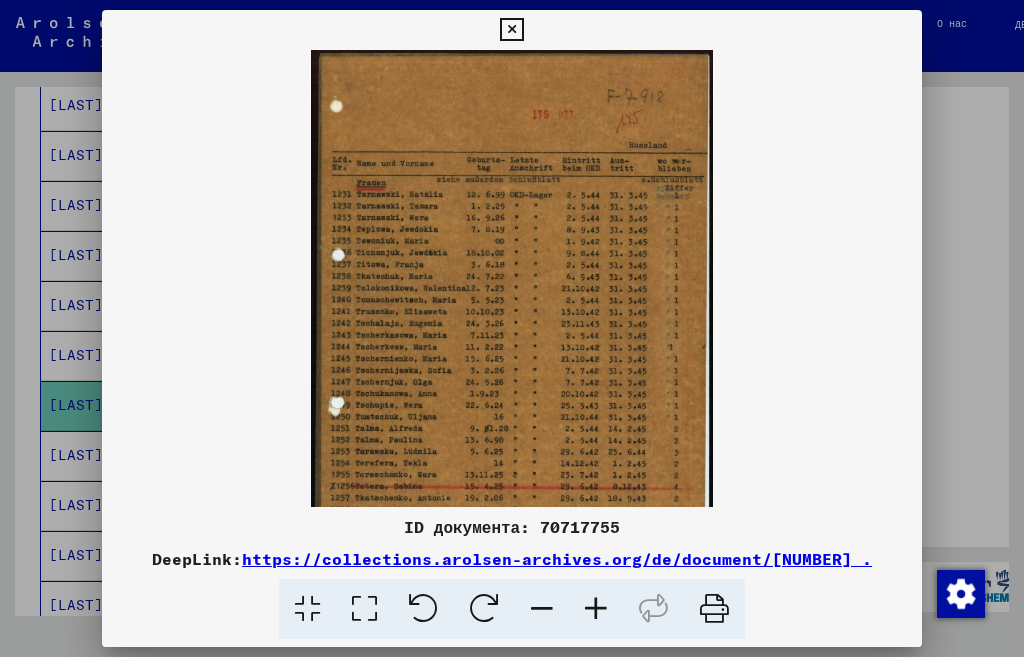click at bounding box center (596, 609) 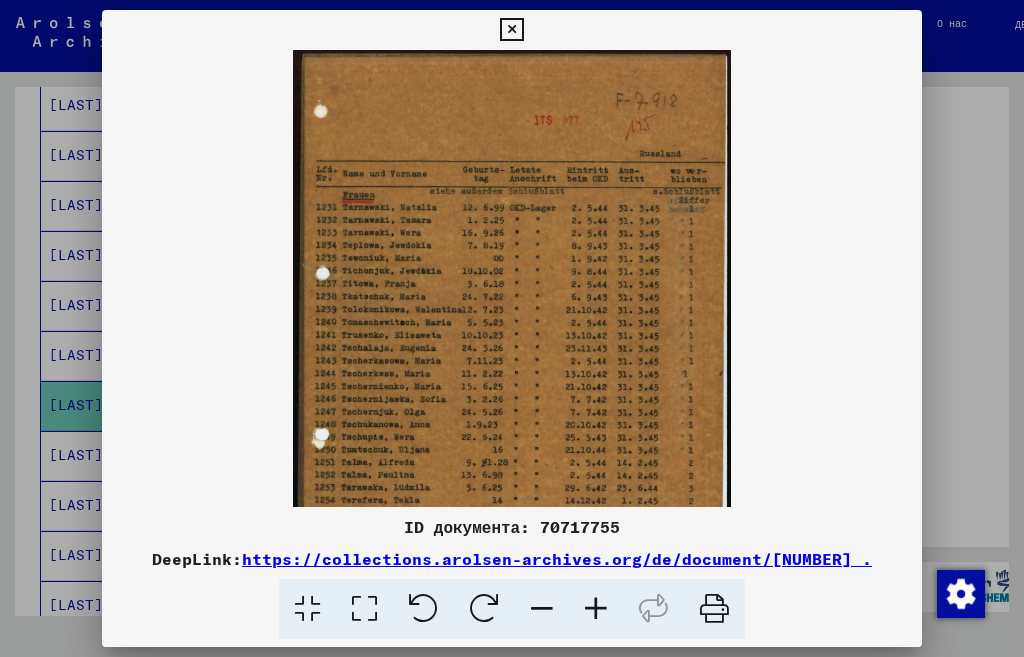 click at bounding box center [596, 609] 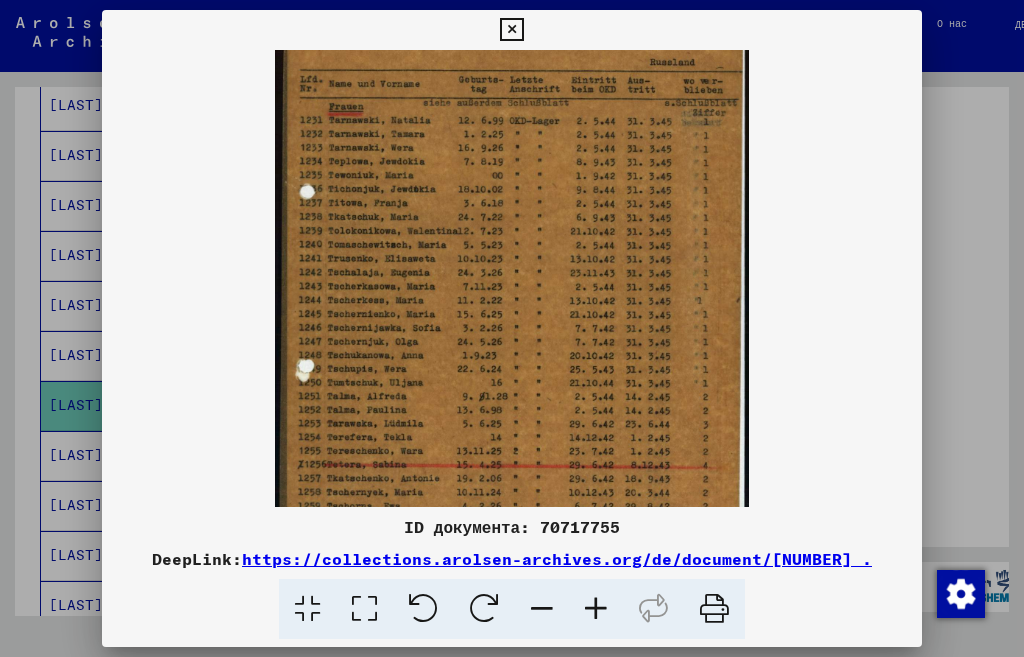 scroll, scrollTop: 102, scrollLeft: 0, axis: vertical 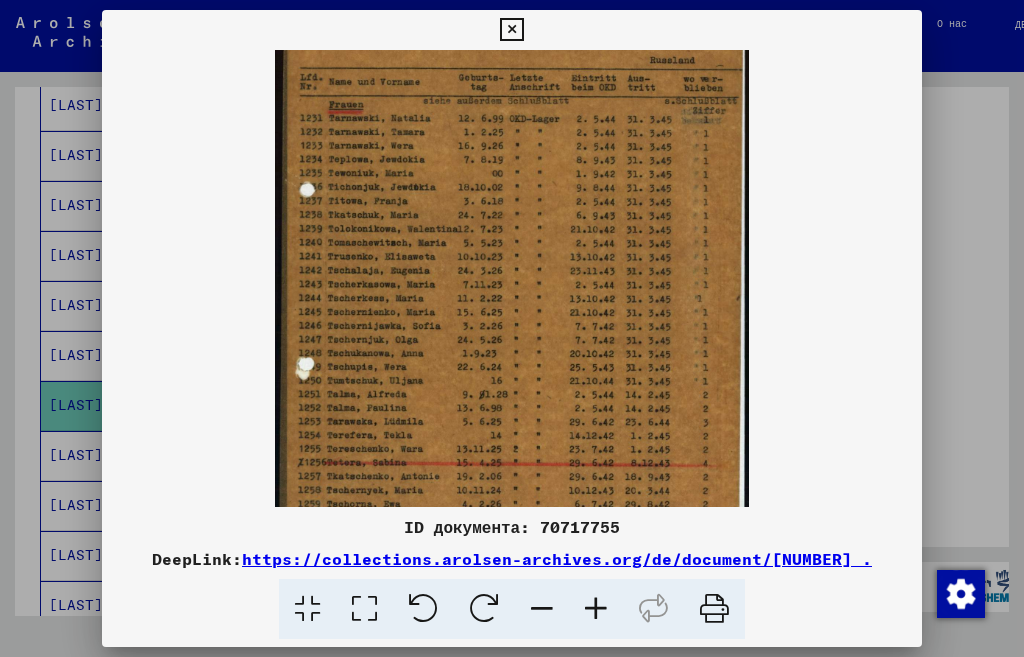 drag, startPoint x: 495, startPoint y: 411, endPoint x: 483, endPoint y: 317, distance: 94.76286 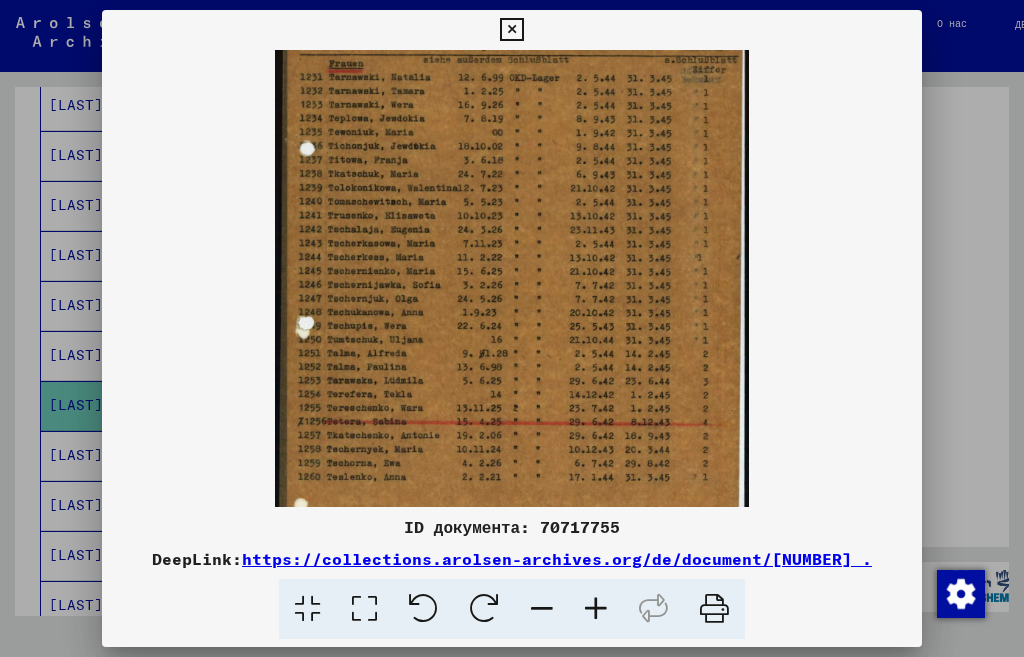 scroll, scrollTop: 147, scrollLeft: 0, axis: vertical 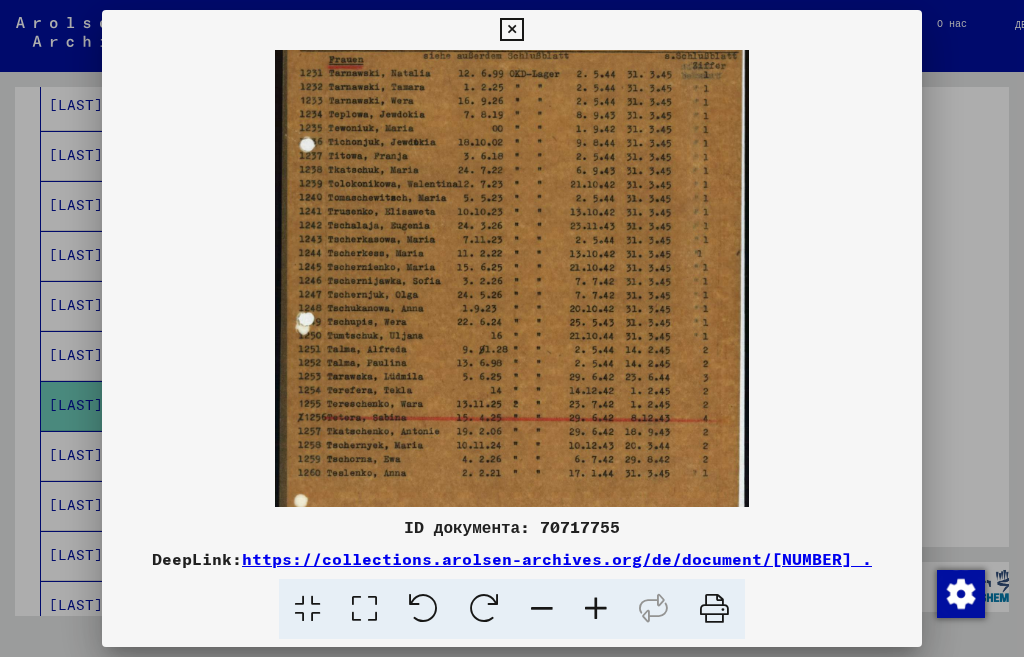 drag, startPoint x: 467, startPoint y: 413, endPoint x: 467, endPoint y: 368, distance: 45 